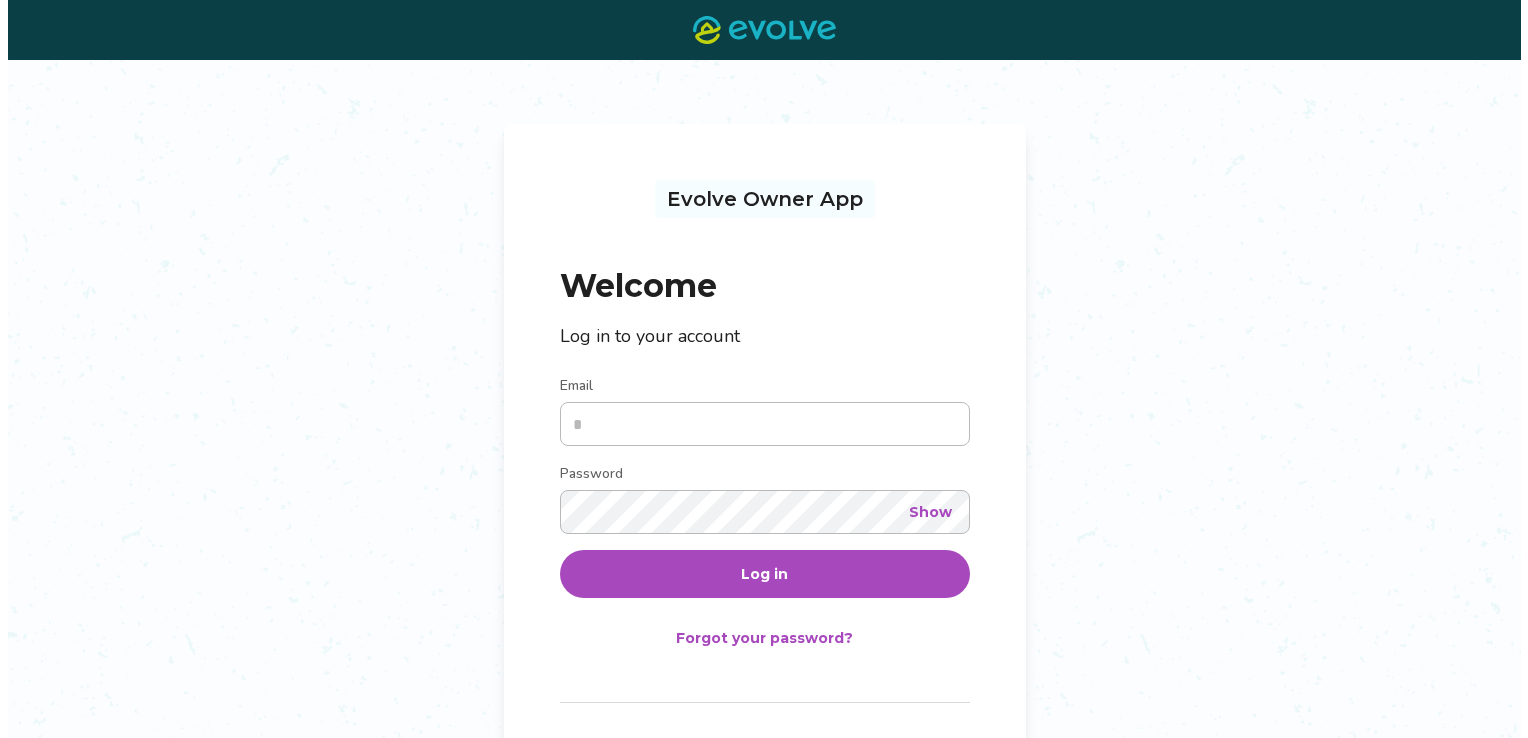 scroll, scrollTop: 0, scrollLeft: 0, axis: both 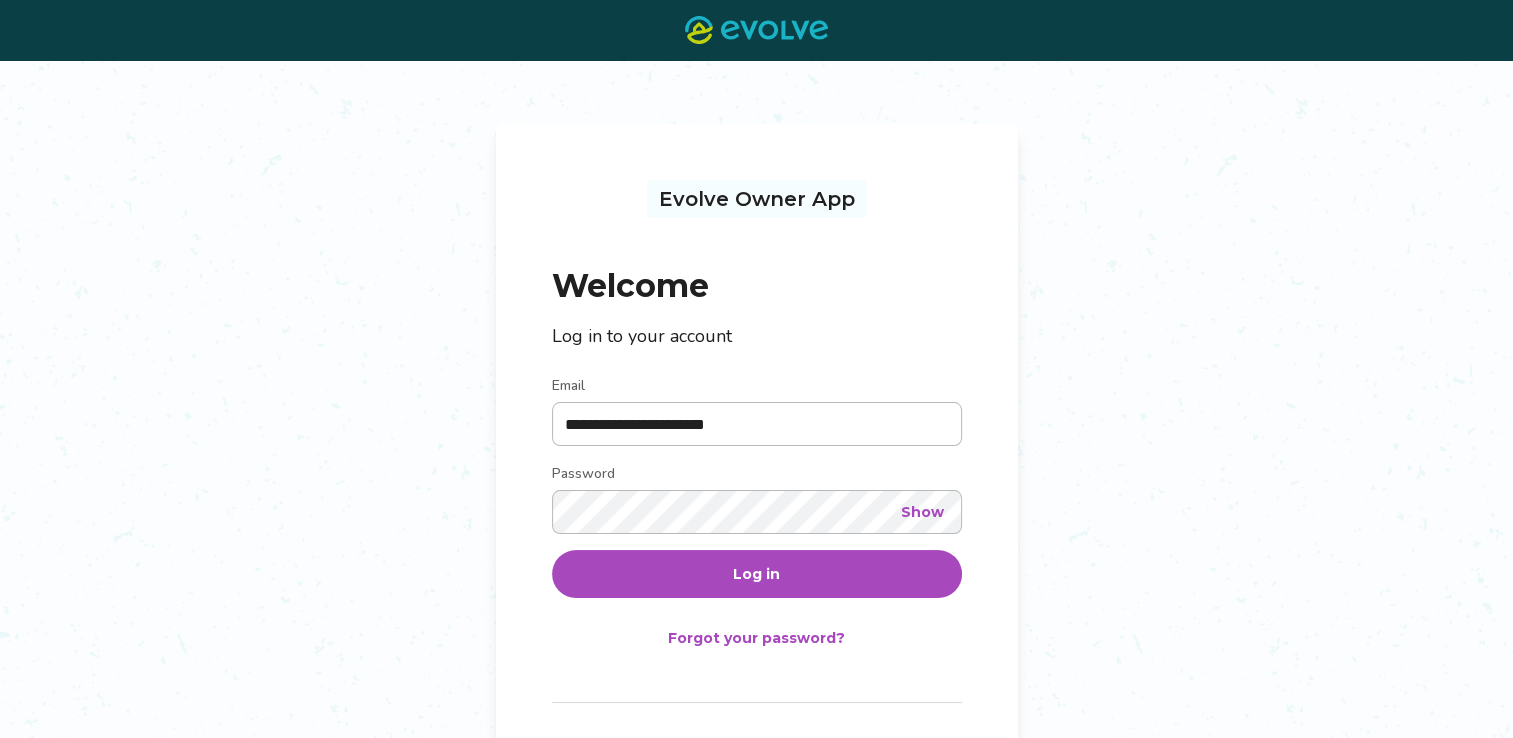 type on "**********" 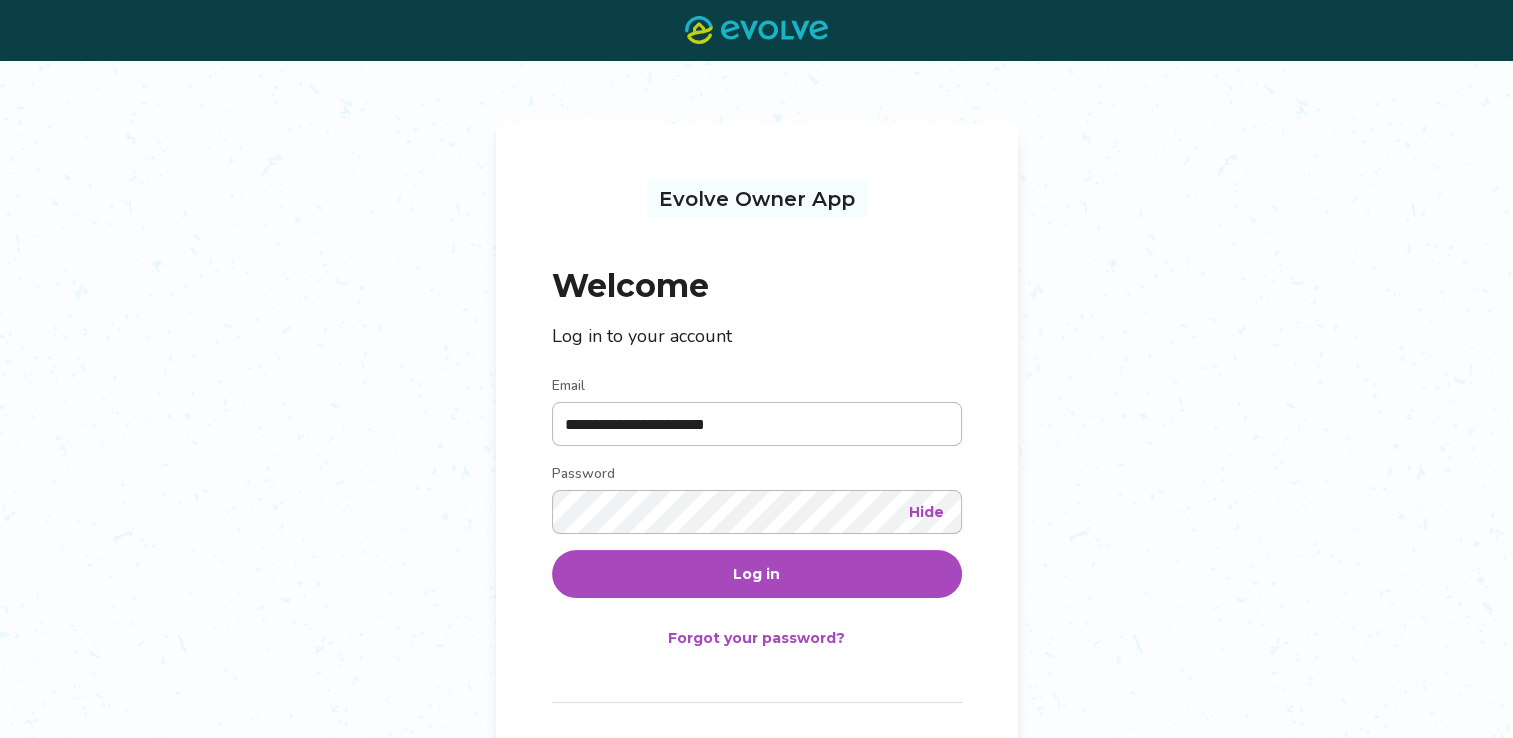 click on "Log in" at bounding box center (757, 574) 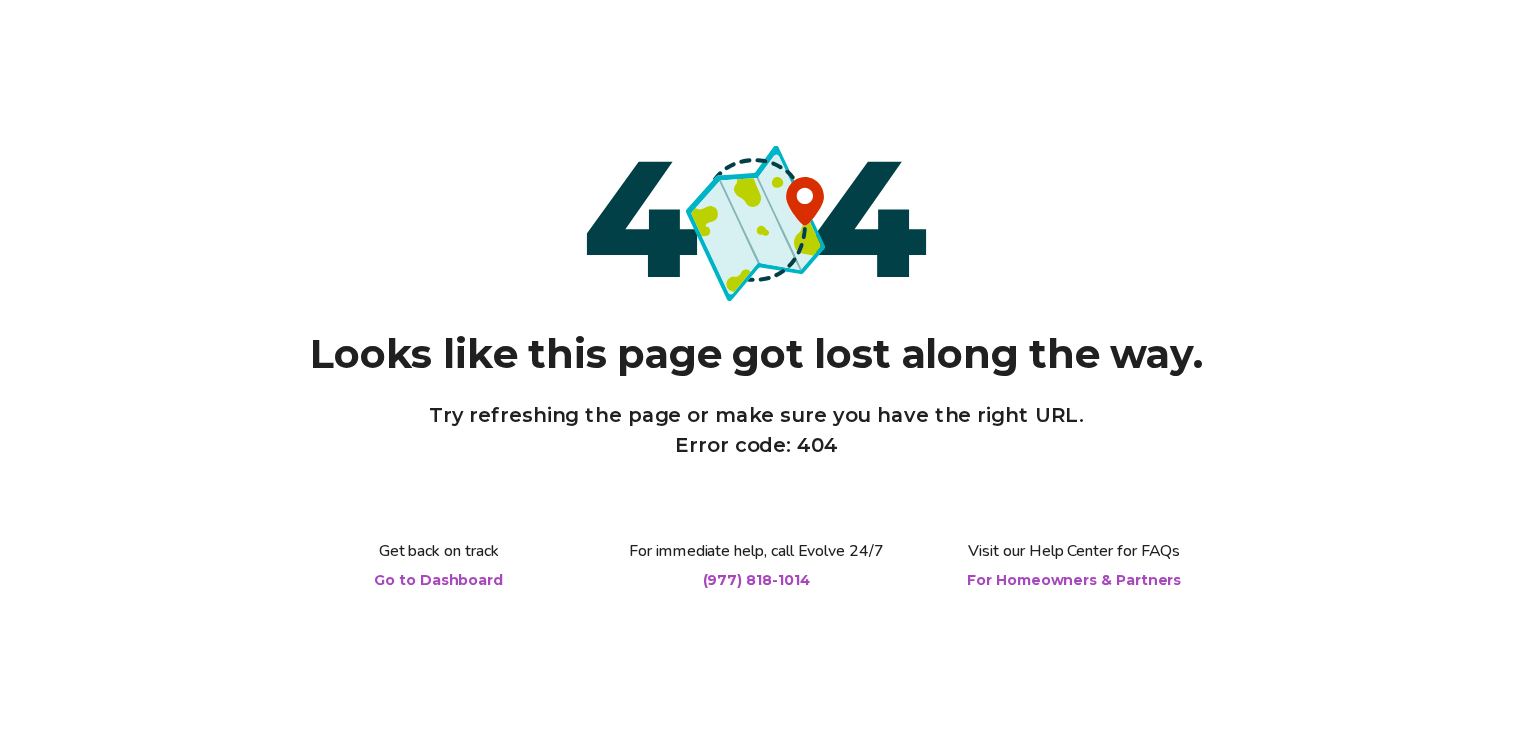 scroll, scrollTop: 0, scrollLeft: 0, axis: both 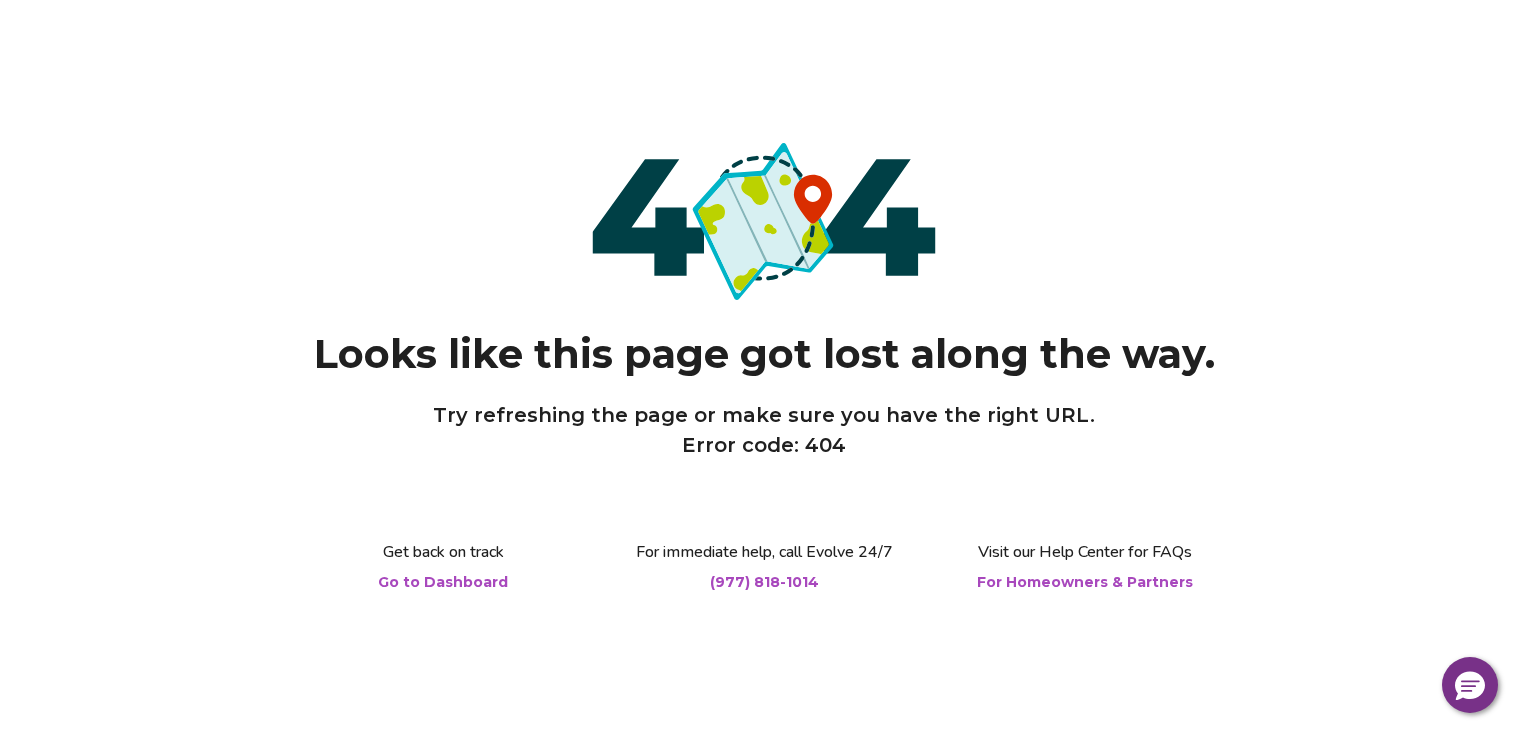 click on "Go to Dashboard" at bounding box center [443, 582] 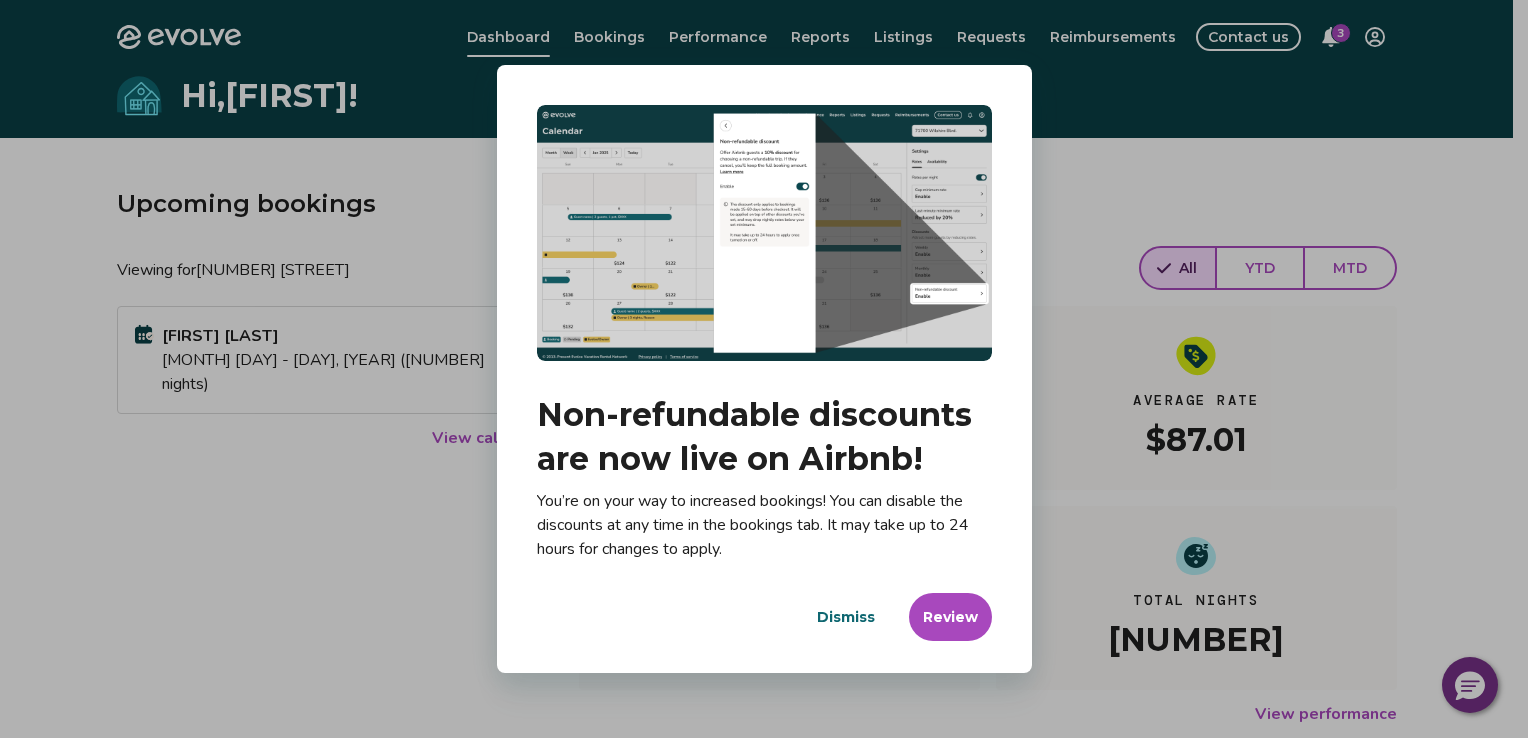 click on "Review" at bounding box center [950, 617] 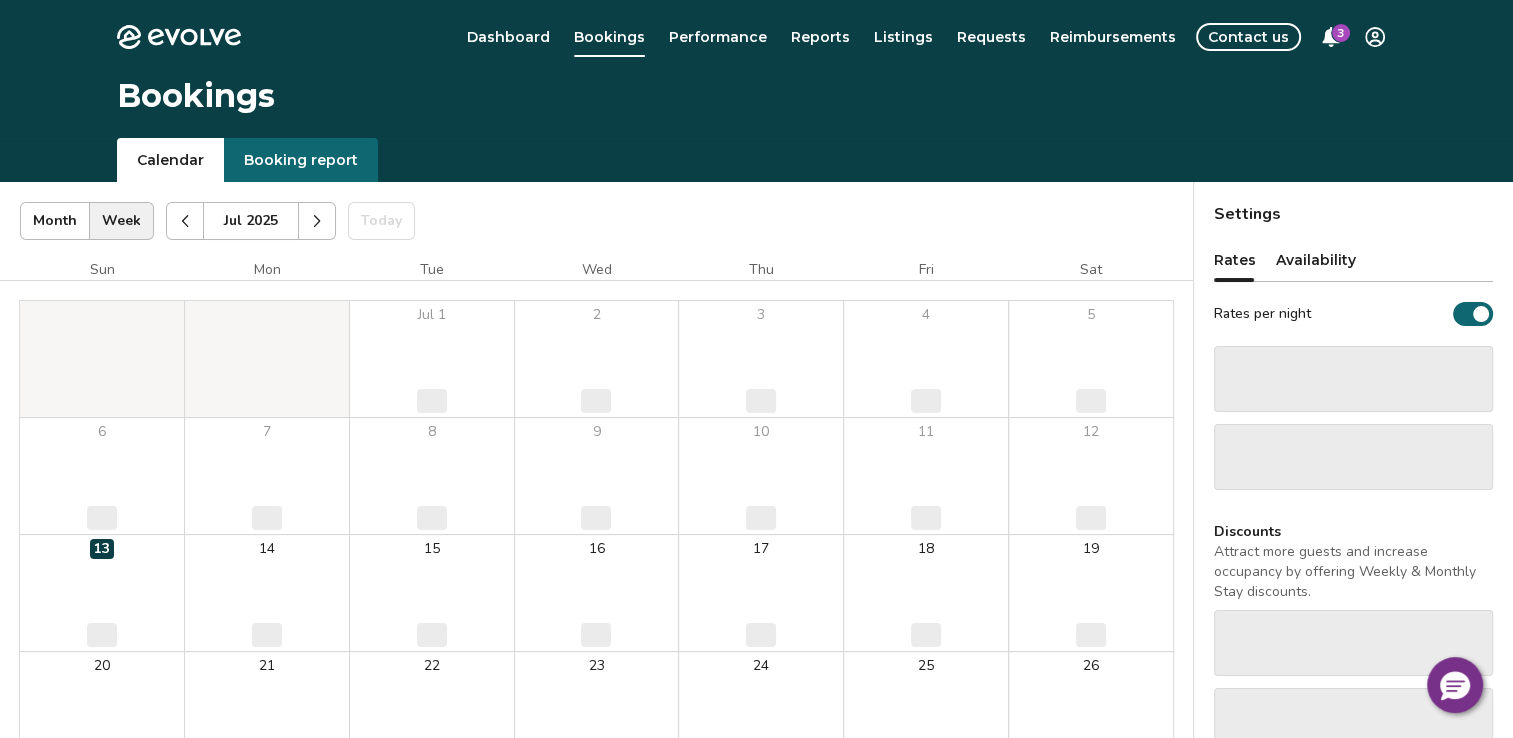 click on "18 ‌" at bounding box center (926, 593) 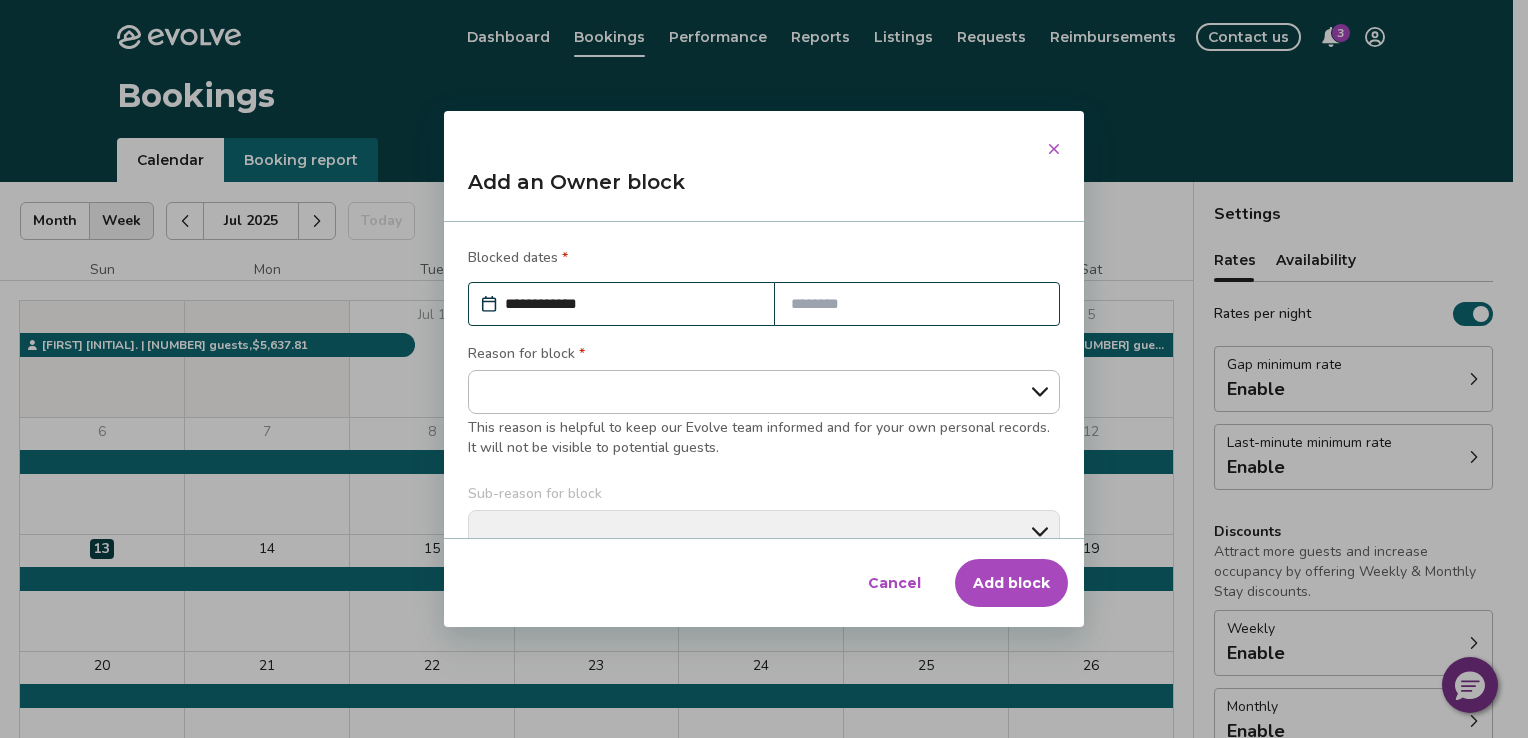 click at bounding box center [1054, 149] 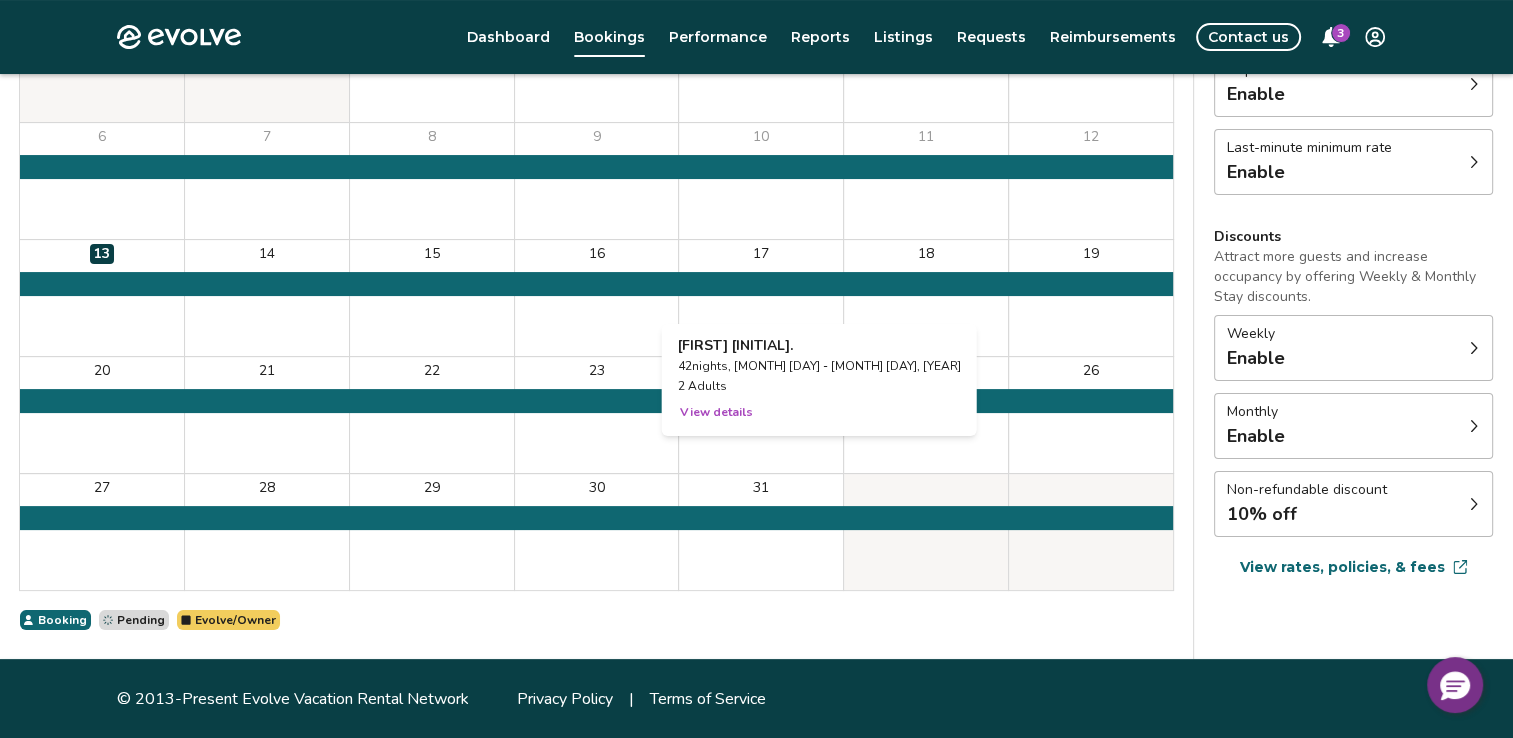 scroll, scrollTop: 296, scrollLeft: 0, axis: vertical 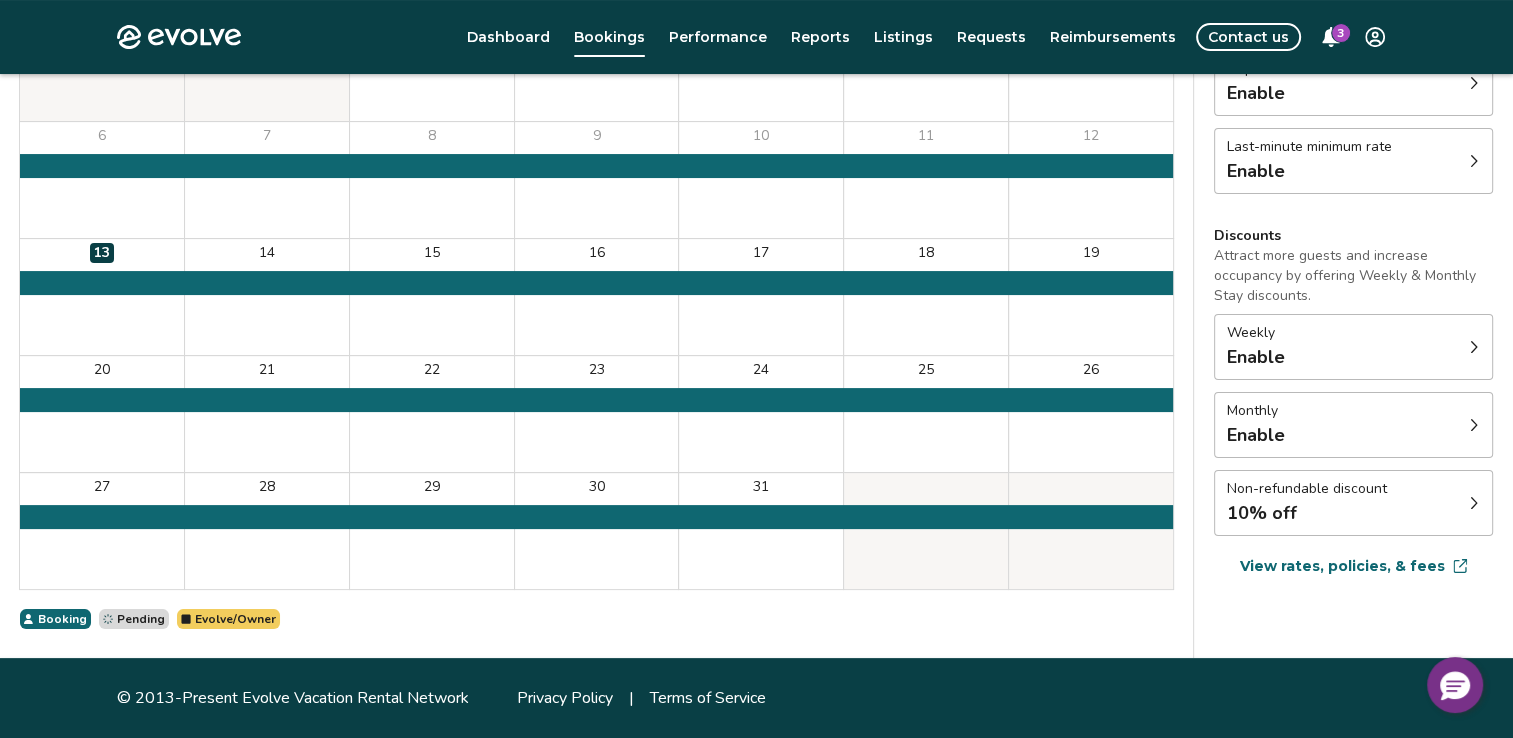 click on "10% off" at bounding box center [1307, 513] 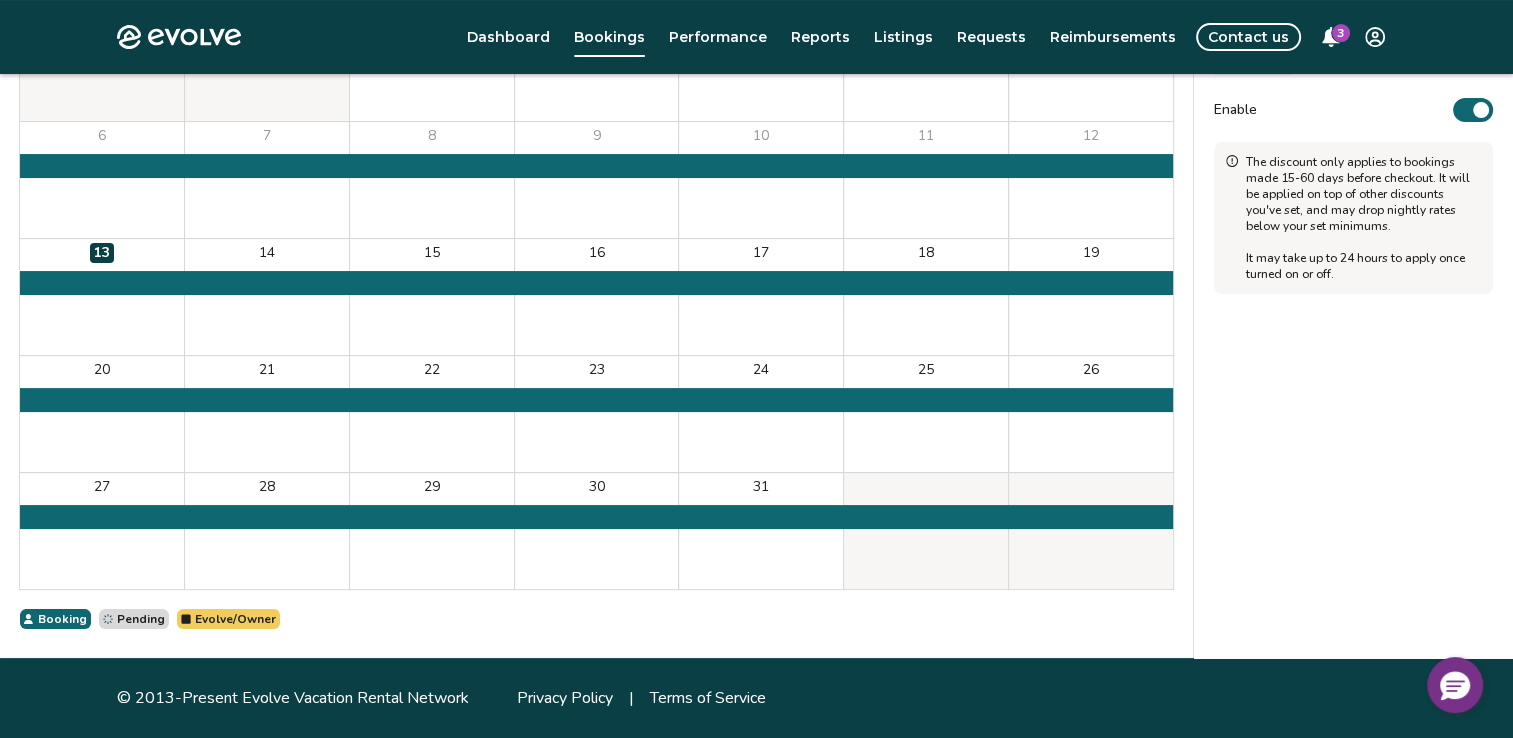 click on "Enable" at bounding box center (1473, 110) 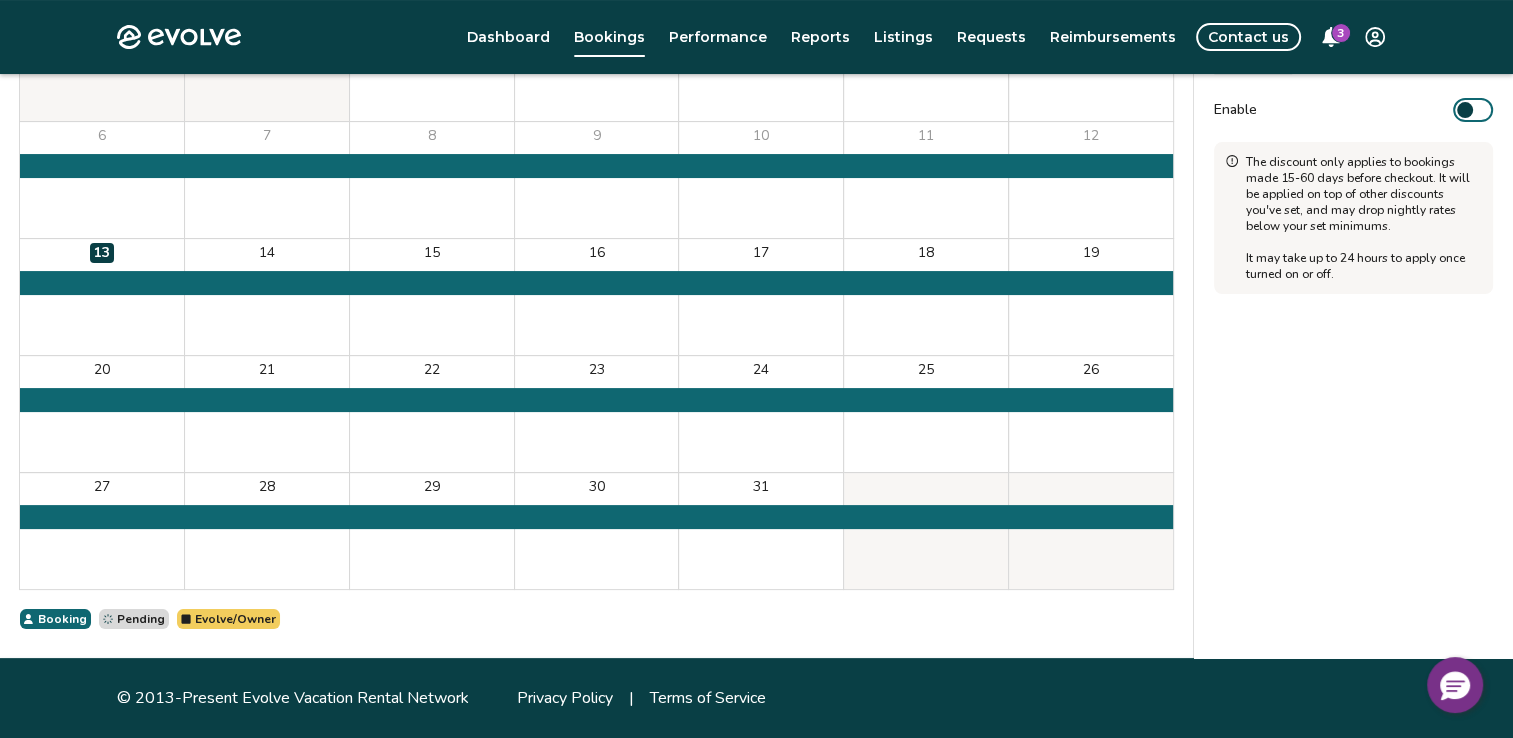 click on "Settings Rates Availability Rates per night Gap minimum rate Enable Last-minute minimum rate Enable Discounts Attract more guests and increase occupancy by offering Weekly & Monthly Stay discounts. Weekly Enable Monthly Enable Non-refundable discount [NUMBER]% off View rates, policies, & fees Gap minimum rate Reduce your minimum rate by [NUMBER]%  to help fill nights between bookings  (Fridays and Saturdays excluded). Enable Once enabled, the % off may take up to [NUMBER] hours to activate and will stay active until you disable. Last-minute minimum rate Reduce your minimum rate by [NUMBER]%  to help fill vacancies over the next [NUMBER] days. Enable Once enabled, the % off may take up to [NUMBER] hours to activate and will stay active until you disable." at bounding box center (596, 272) 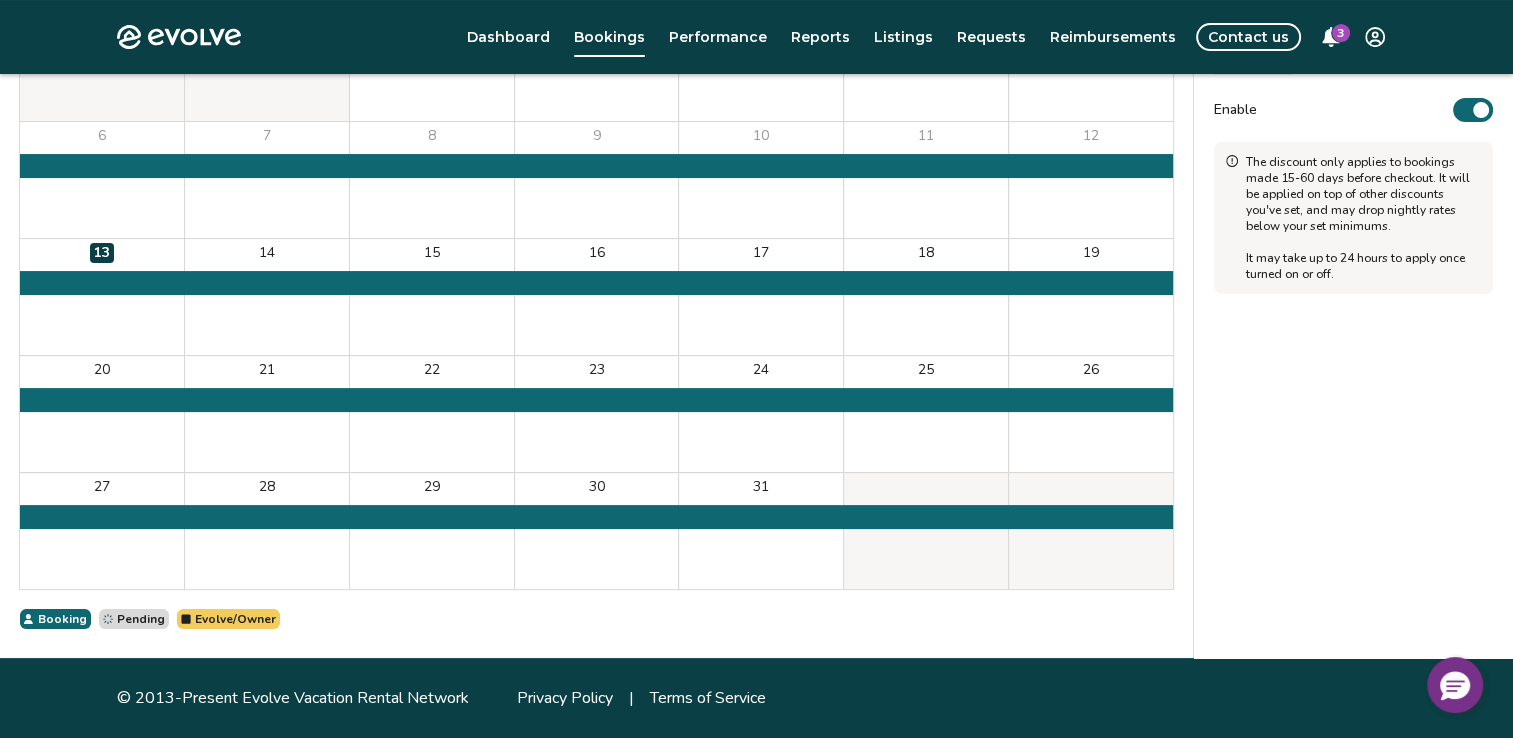 click on "Enable" at bounding box center [1235, 110] 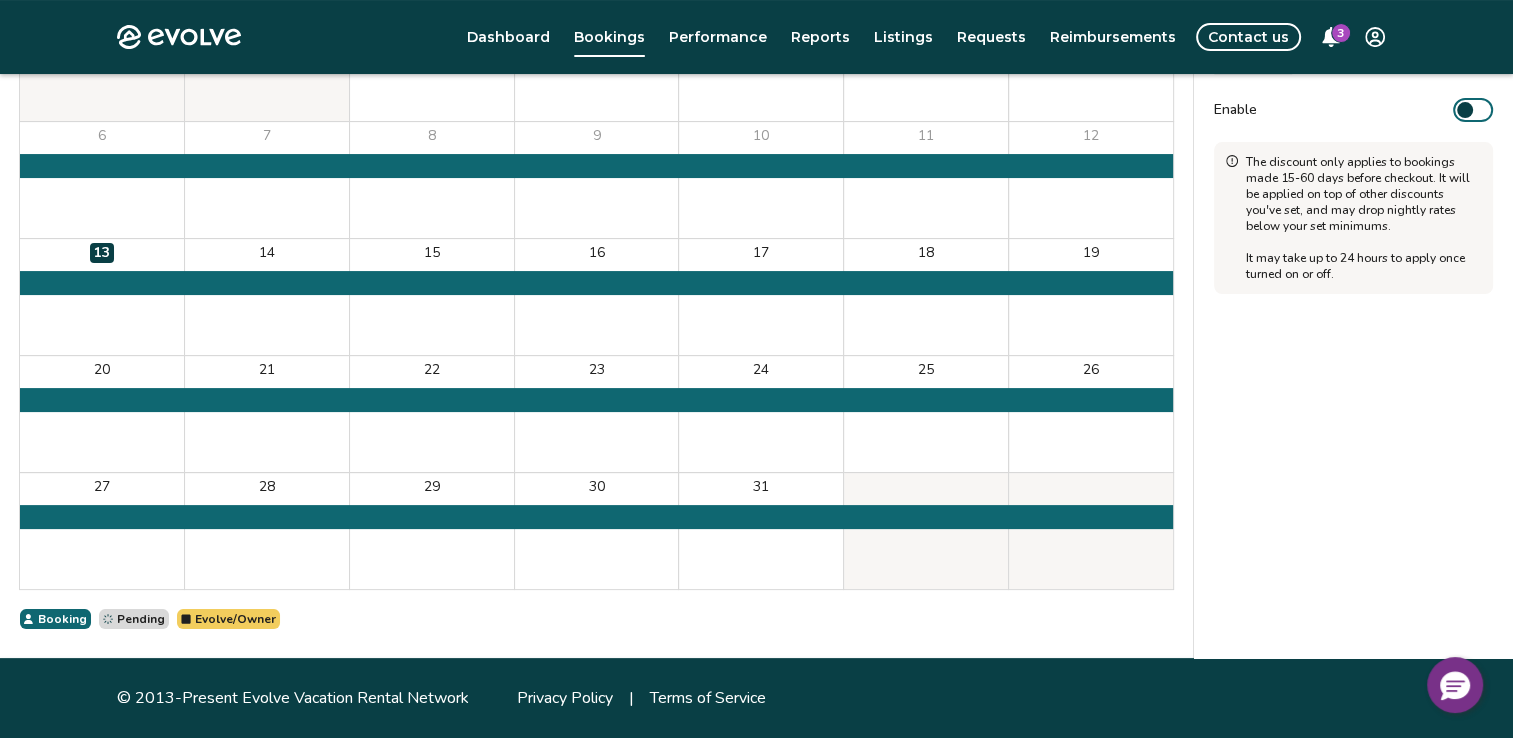 click on "Contact us" at bounding box center [1248, 37] 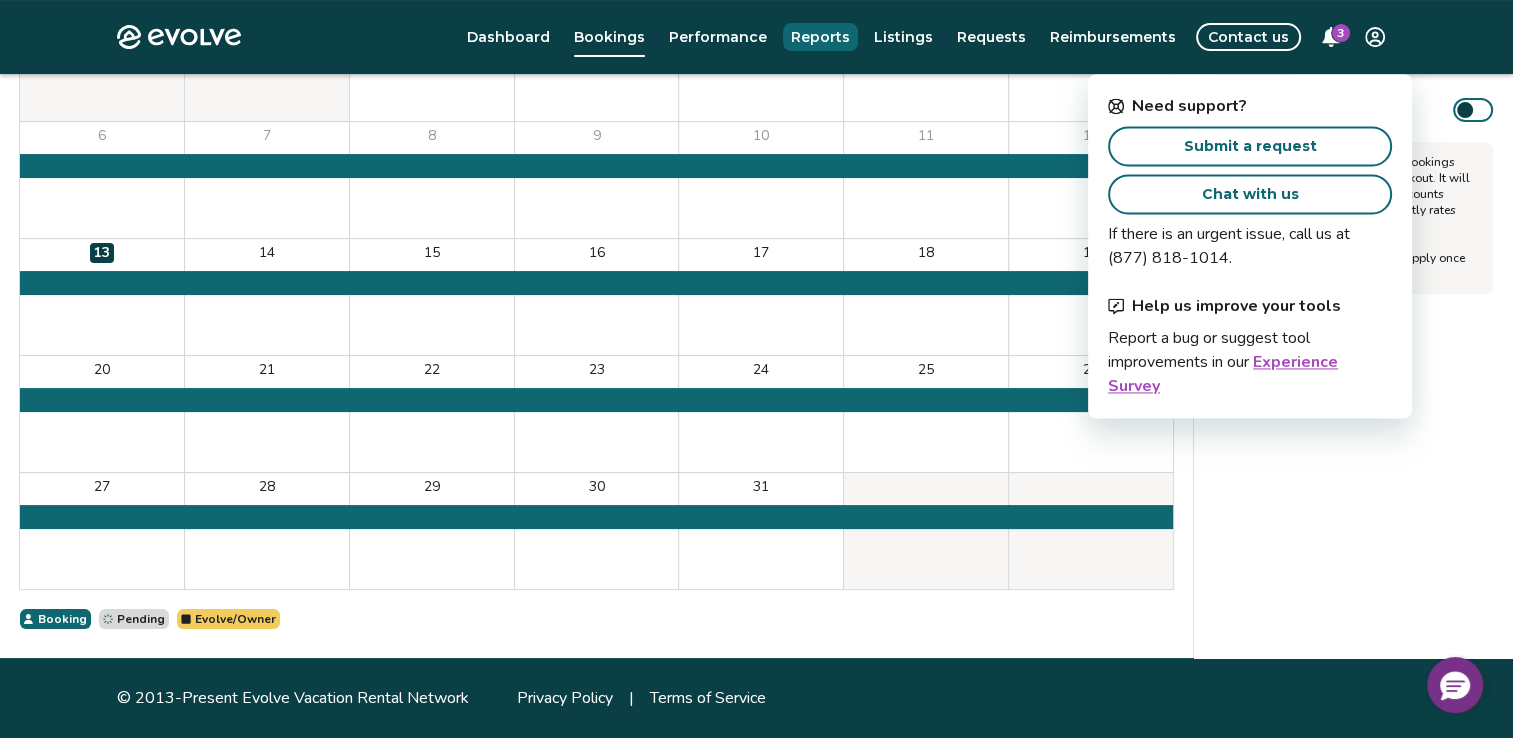 click on "Dashboard Bookings Performance Reports Listings Requests Reimbursements Contact us 3" at bounding box center [831, 37] 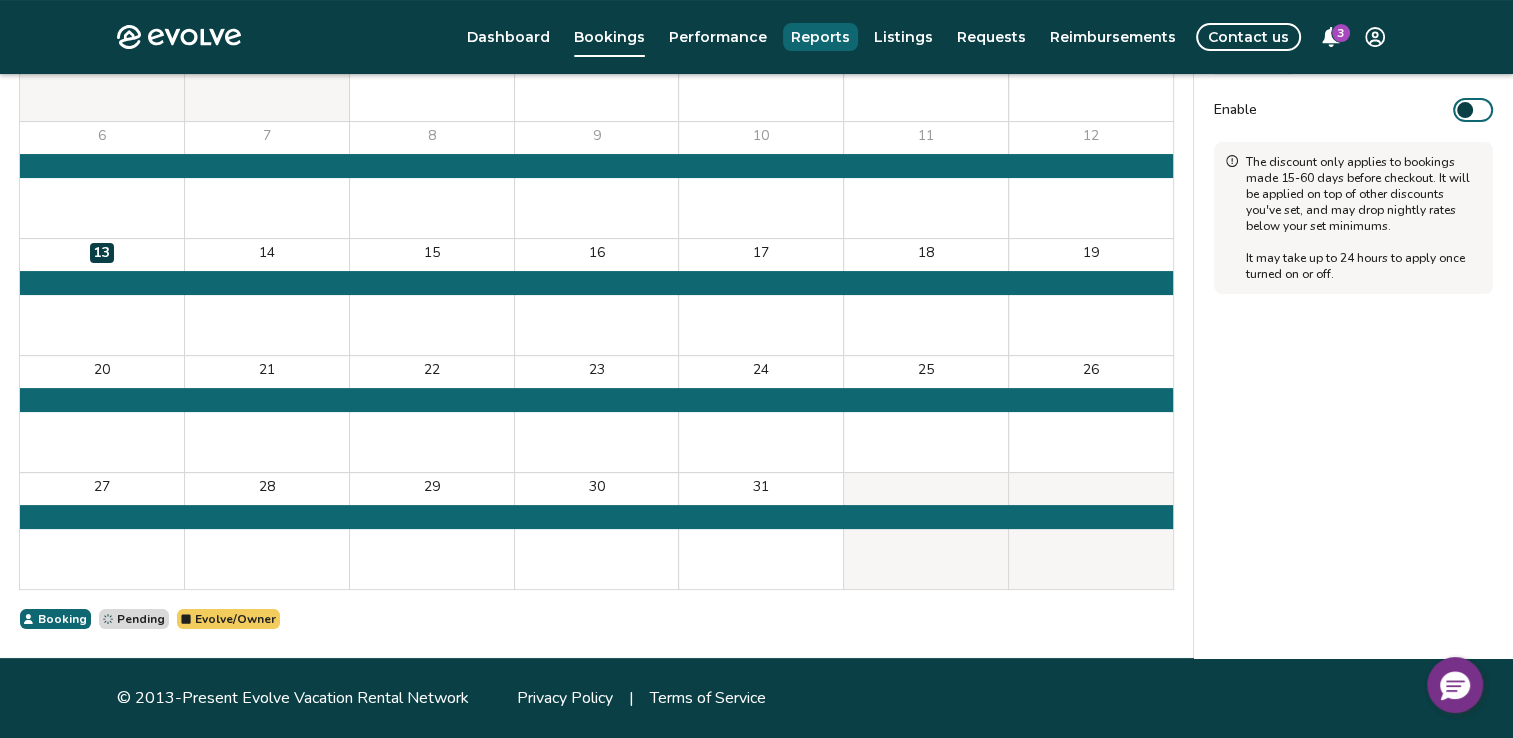 click on "Reports" at bounding box center (820, 37) 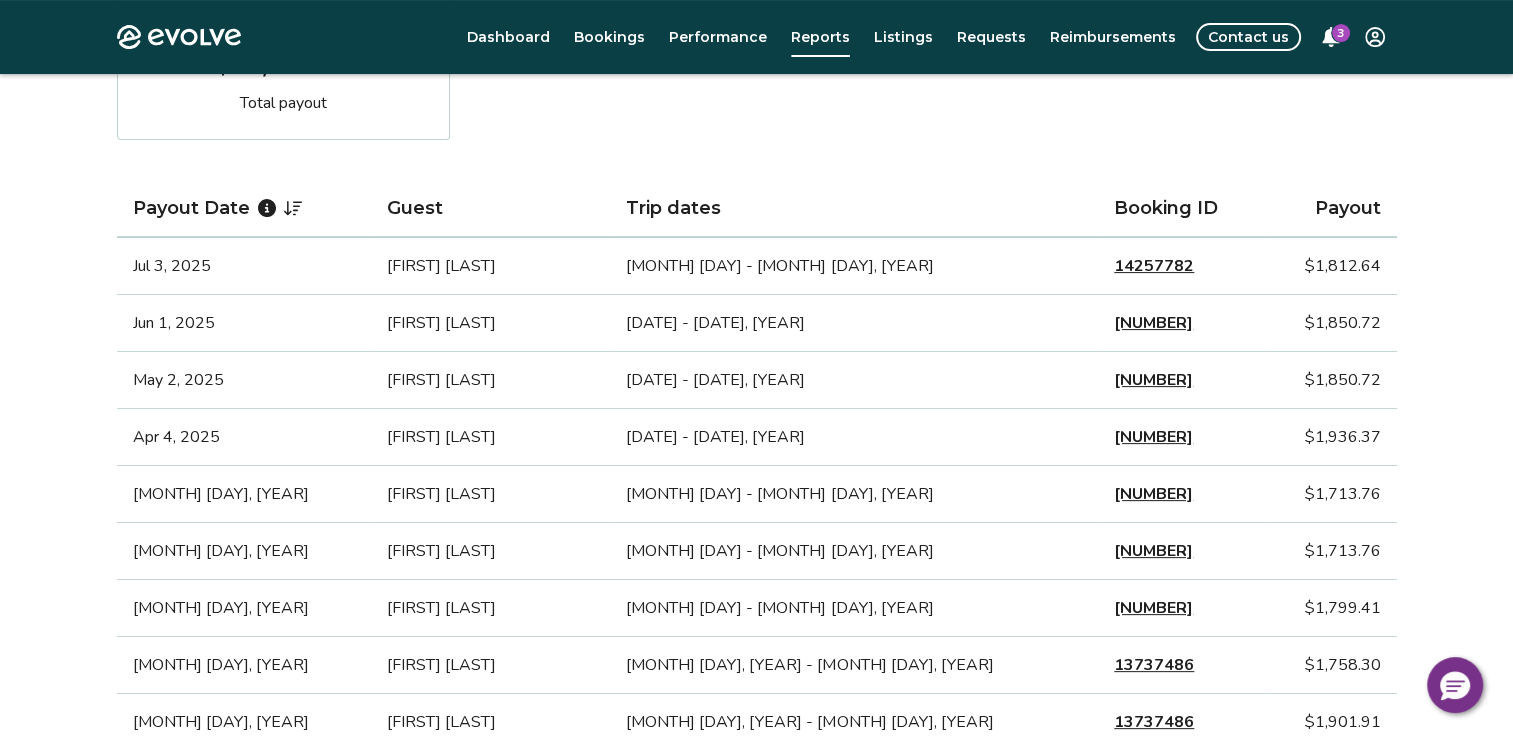 scroll, scrollTop: 400, scrollLeft: 0, axis: vertical 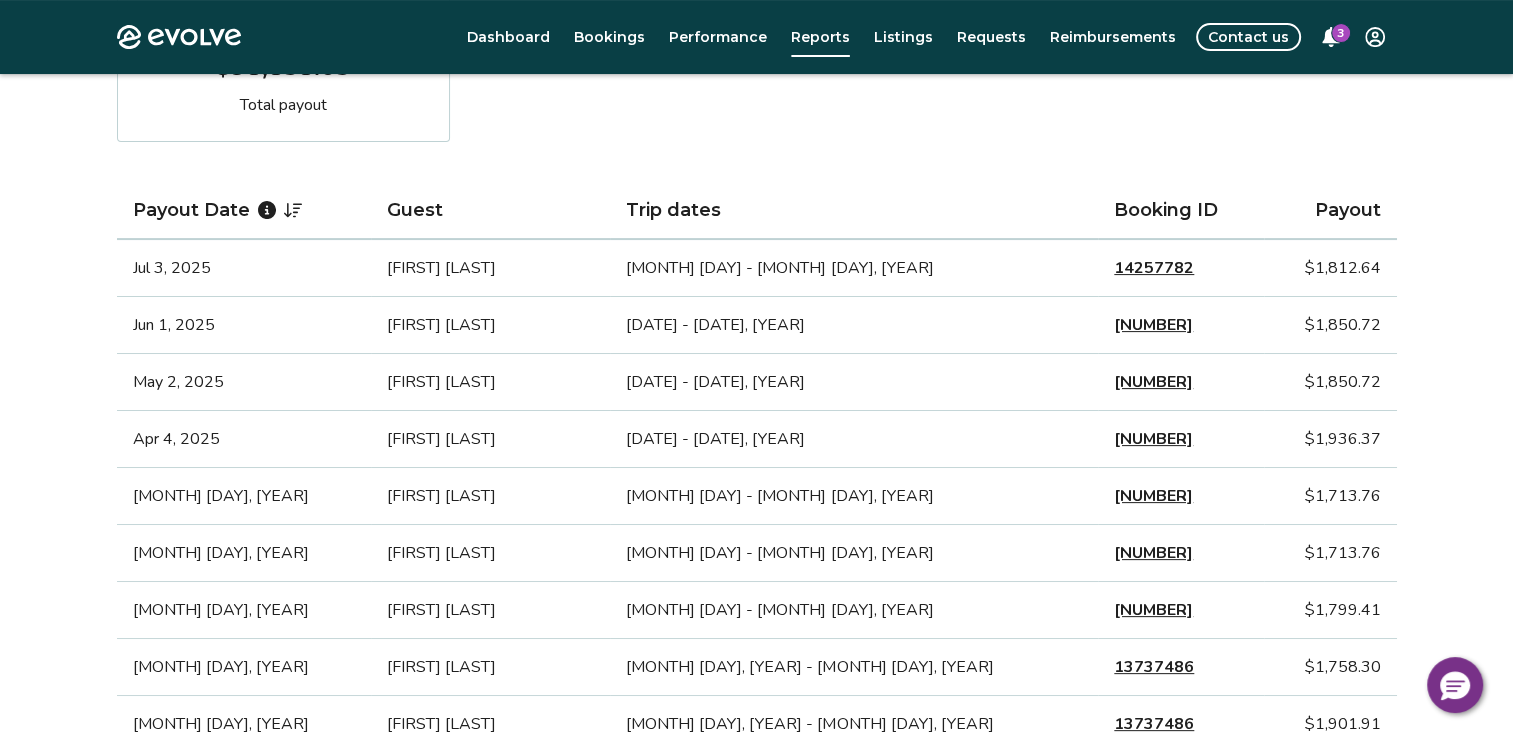click on "[MONTH] [DAY] - [MONTH] [DAY], [YEAR]" at bounding box center (854, 553) 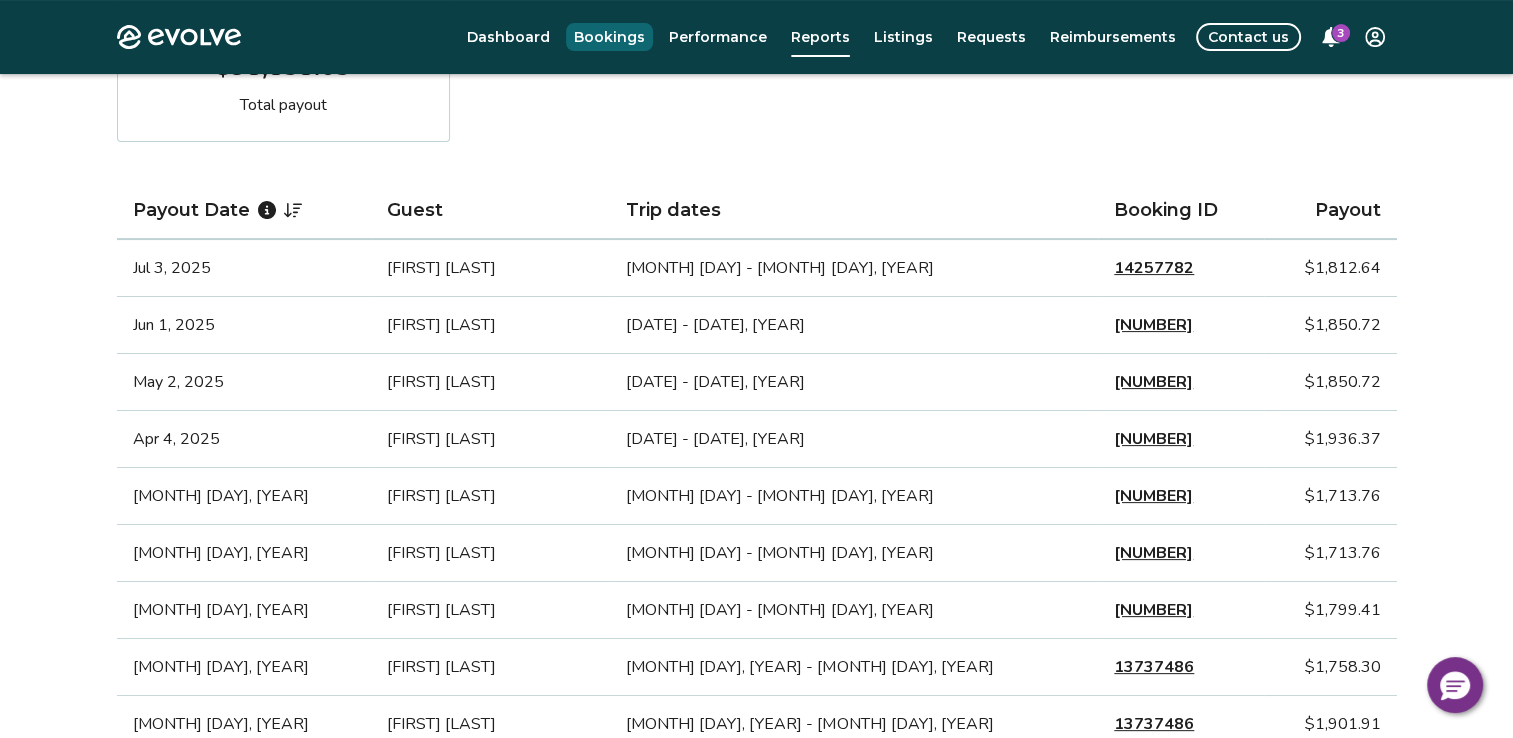 click on "Bookings" at bounding box center [609, 37] 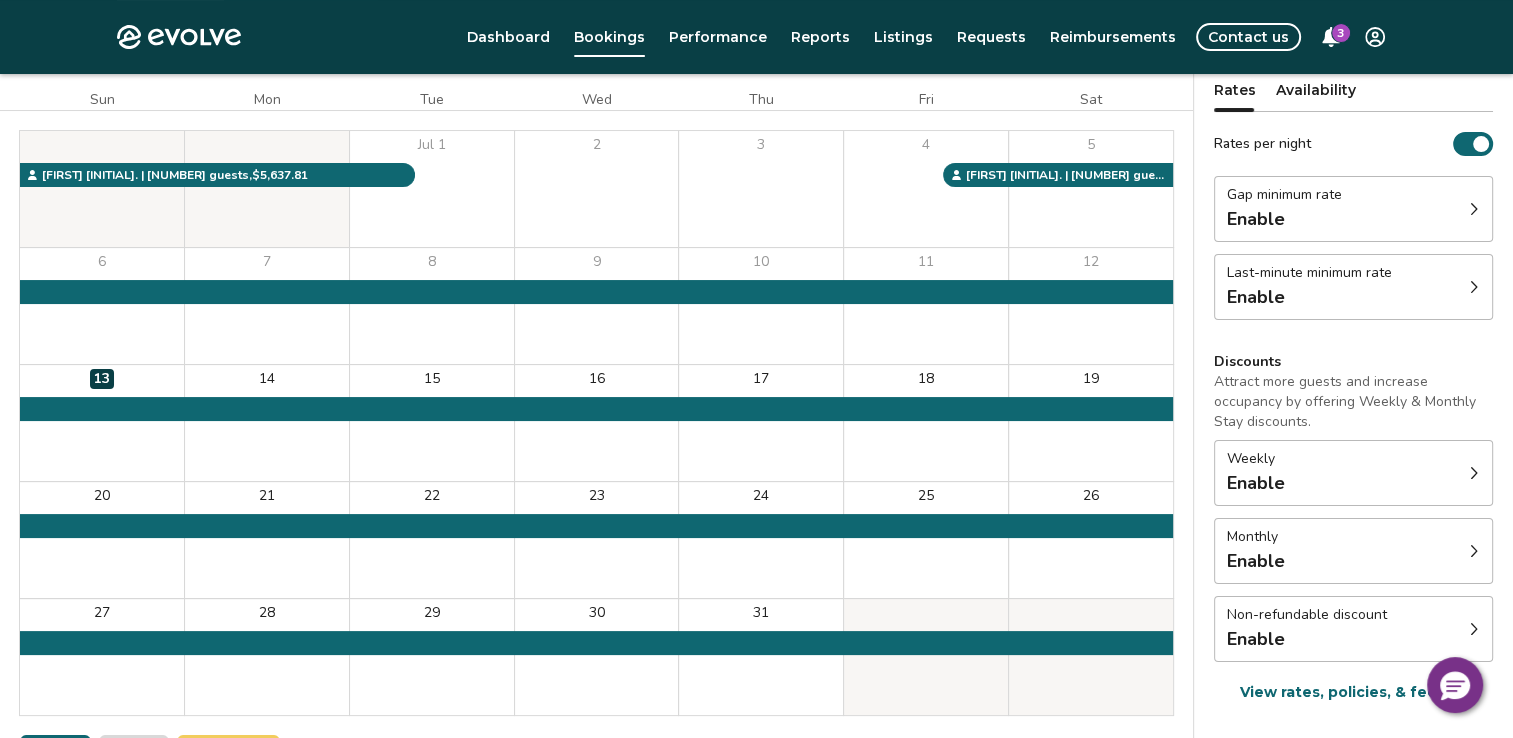 scroll, scrollTop: 296, scrollLeft: 0, axis: vertical 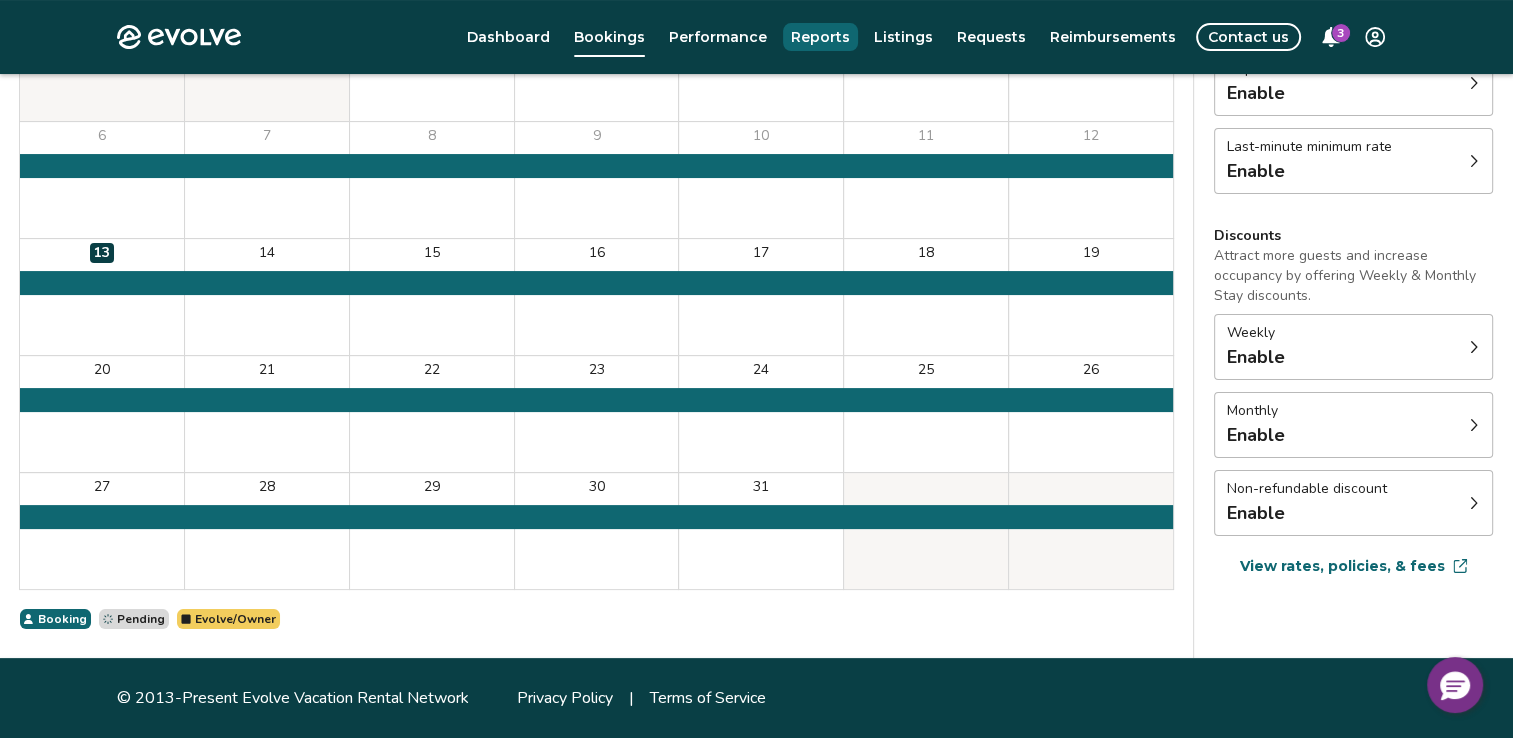 click on "Reports" at bounding box center [820, 37] 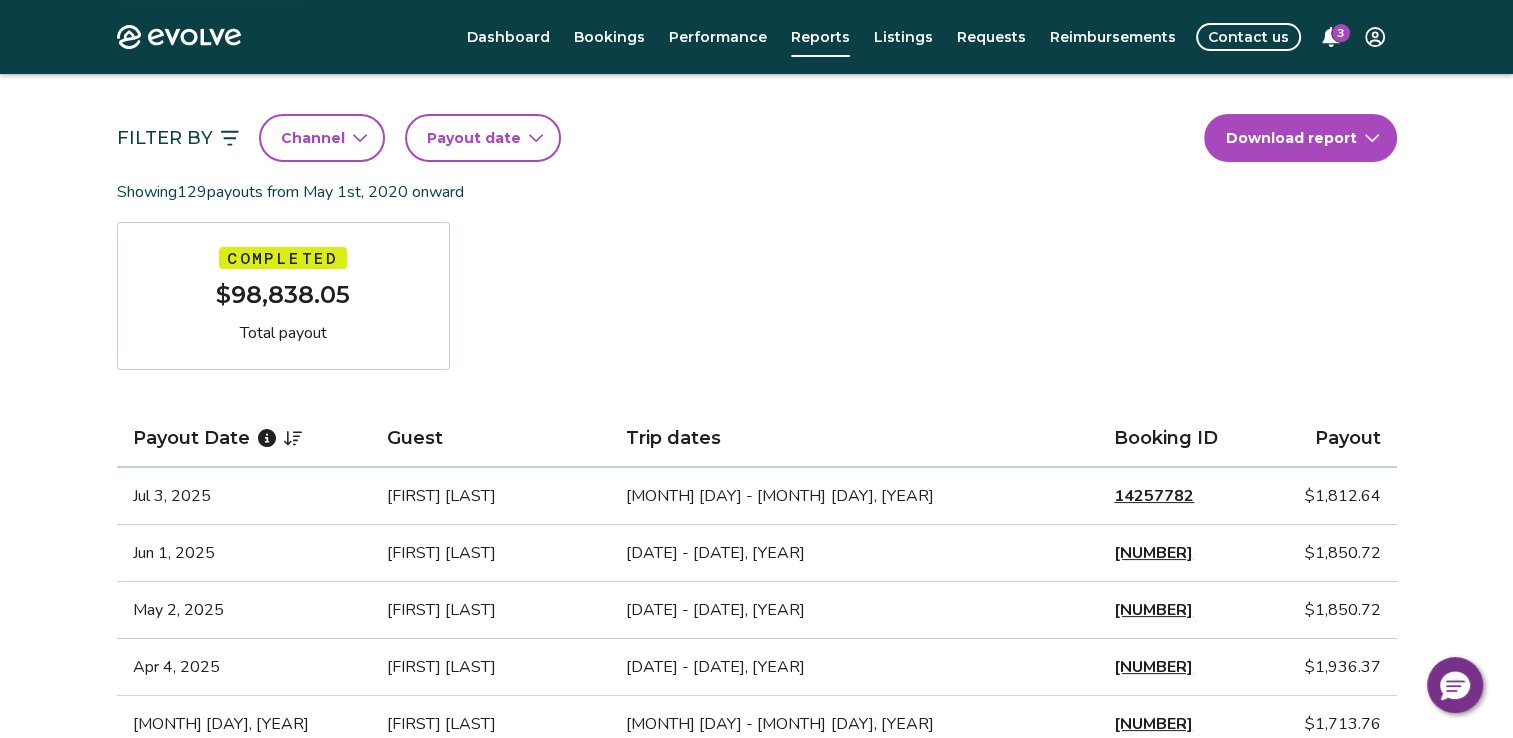 scroll, scrollTop: 0, scrollLeft: 0, axis: both 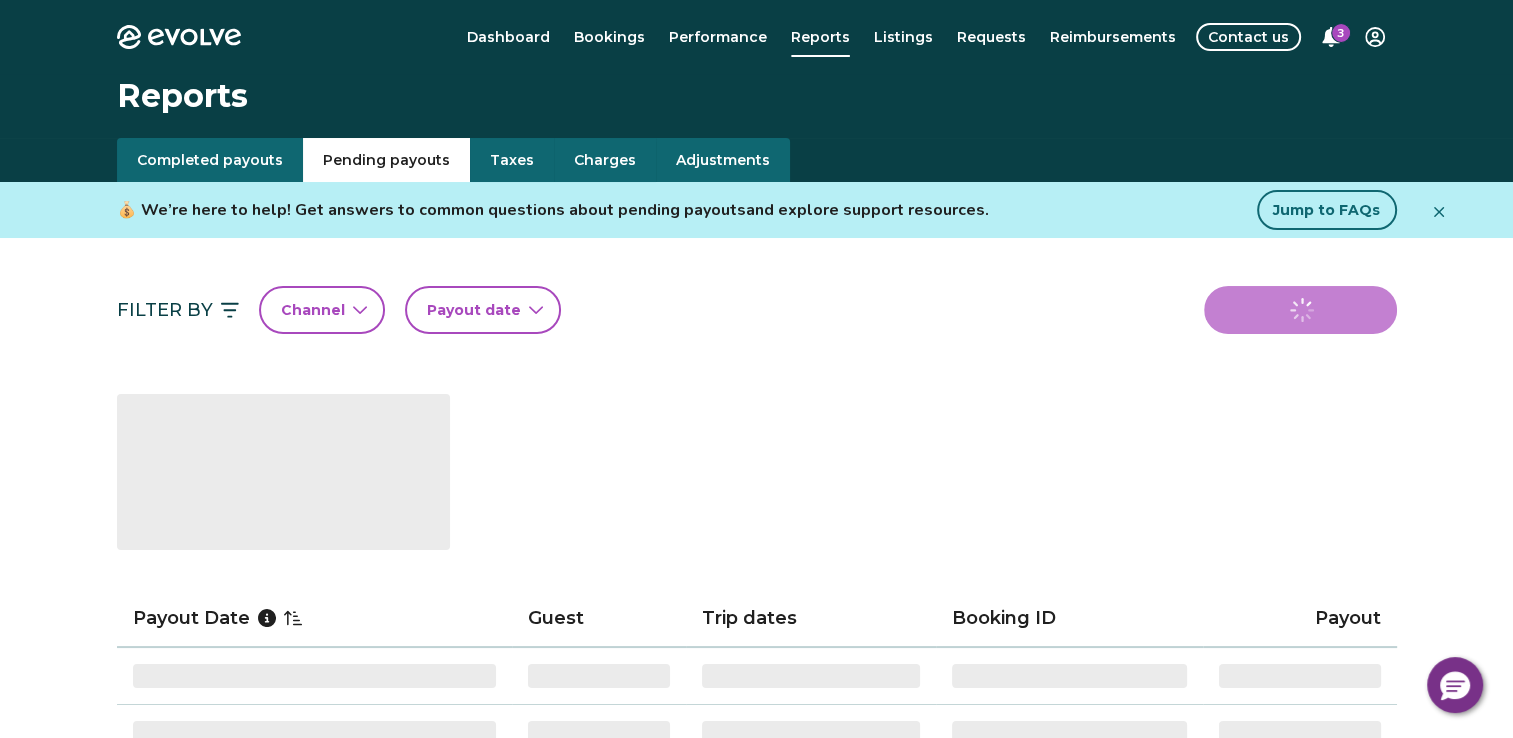click on "Pending payouts" at bounding box center [386, 160] 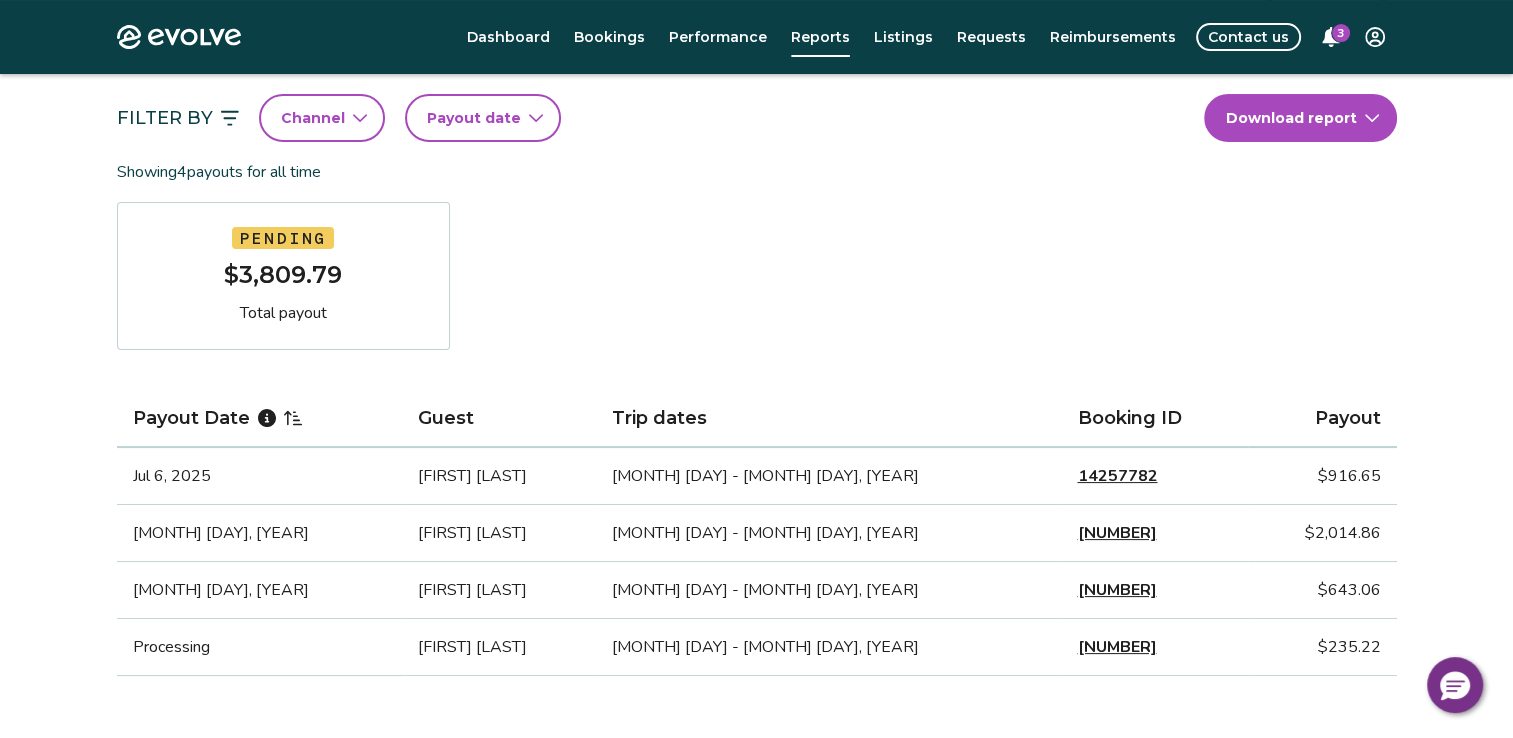 scroll, scrollTop: 195, scrollLeft: 0, axis: vertical 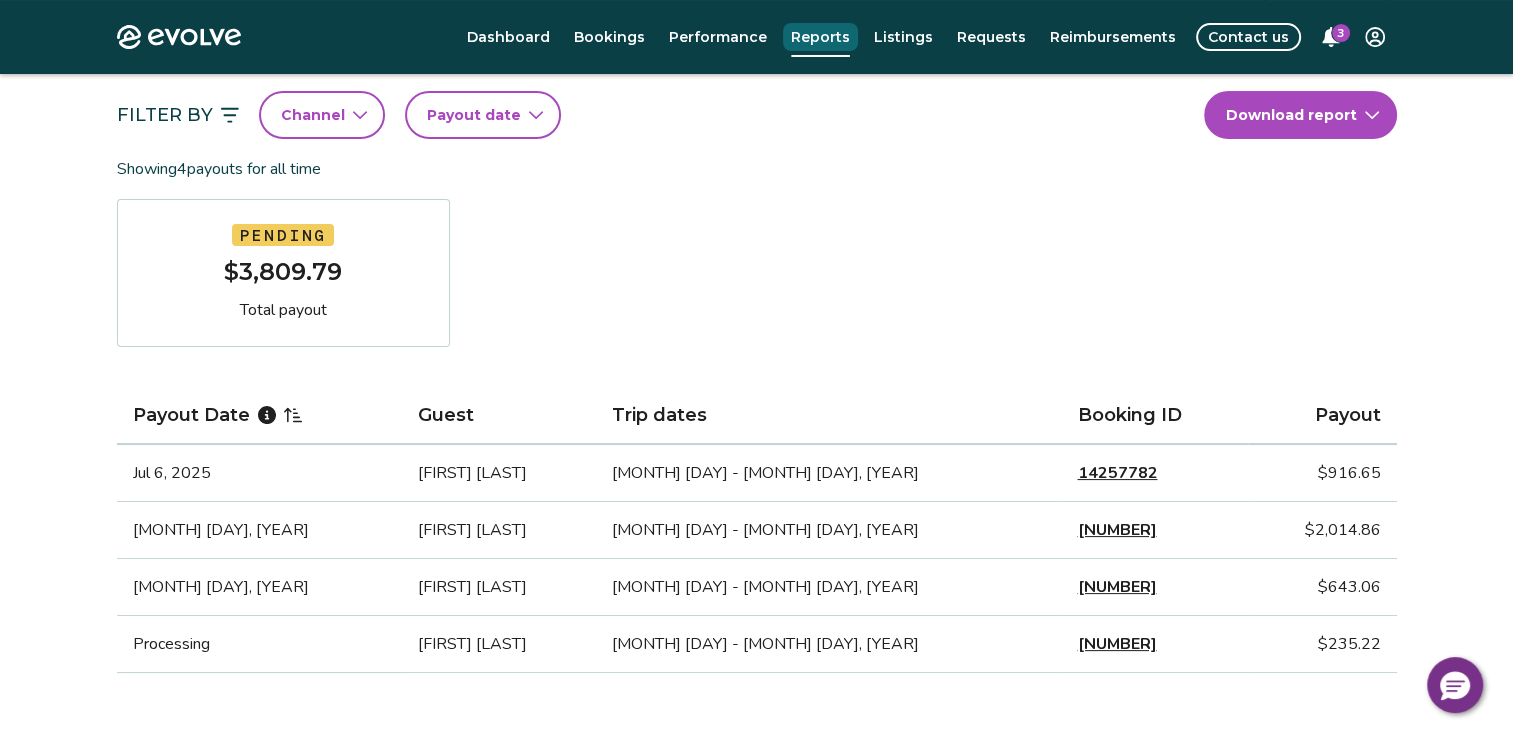 click on "Reports" at bounding box center (820, 37) 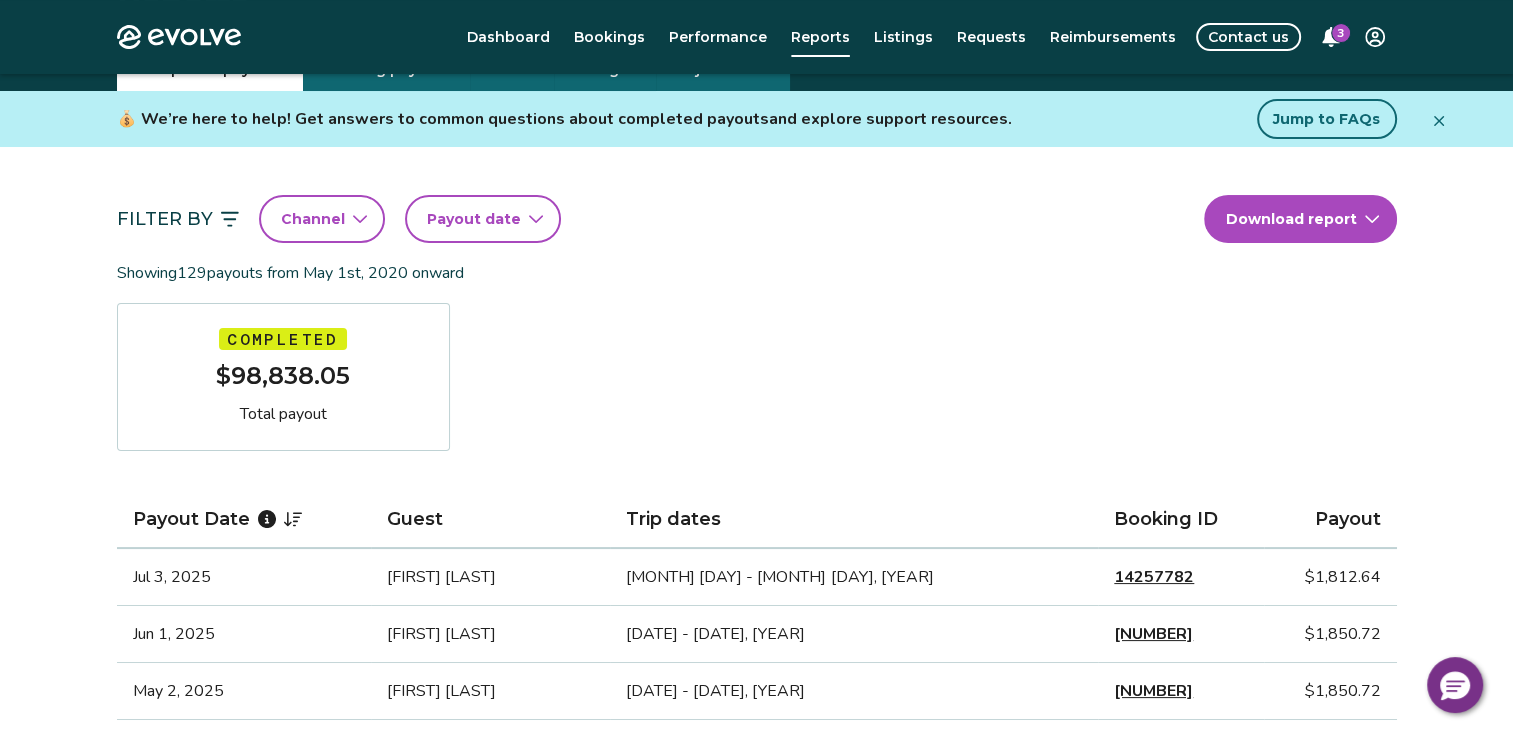 scroll, scrollTop: 0, scrollLeft: 0, axis: both 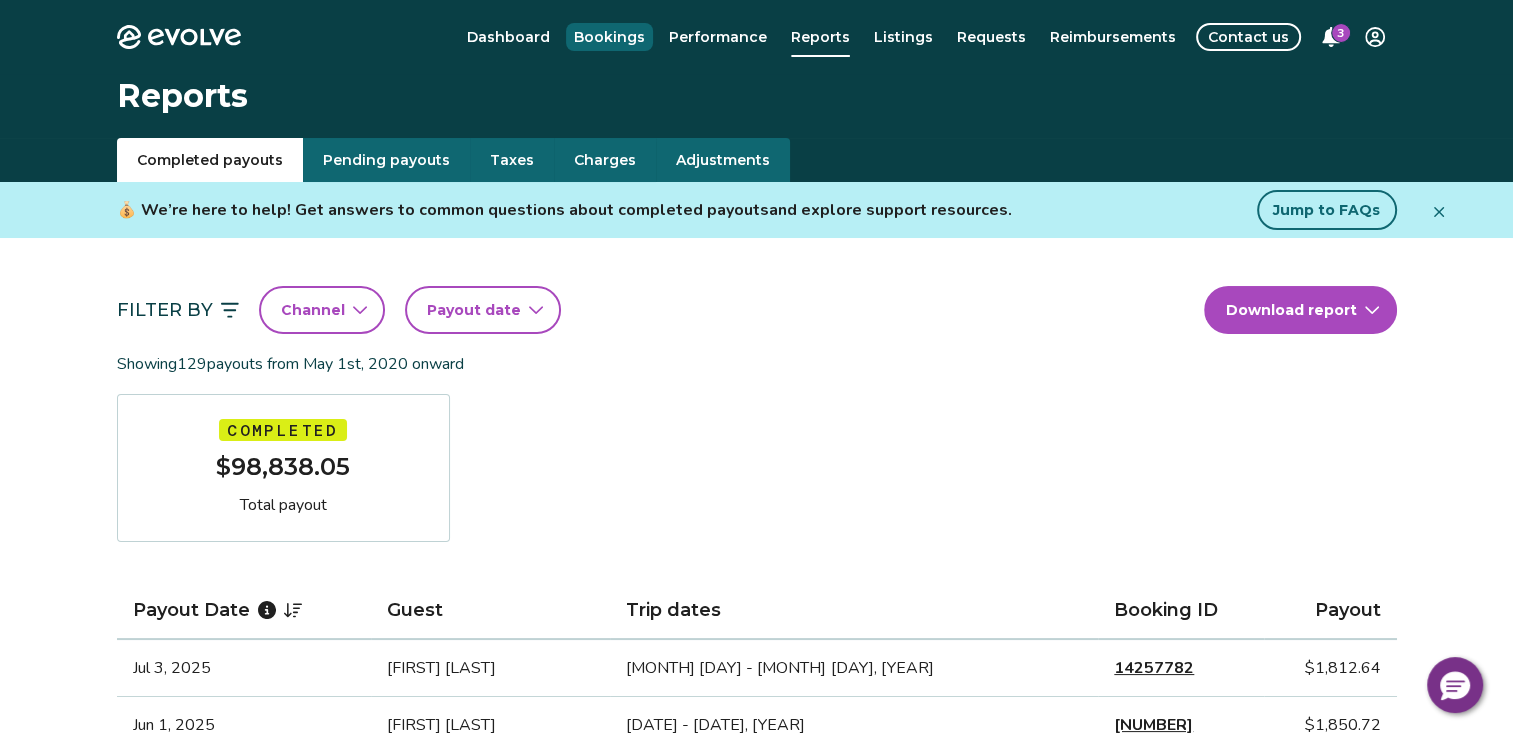 click on "Bookings" at bounding box center [609, 37] 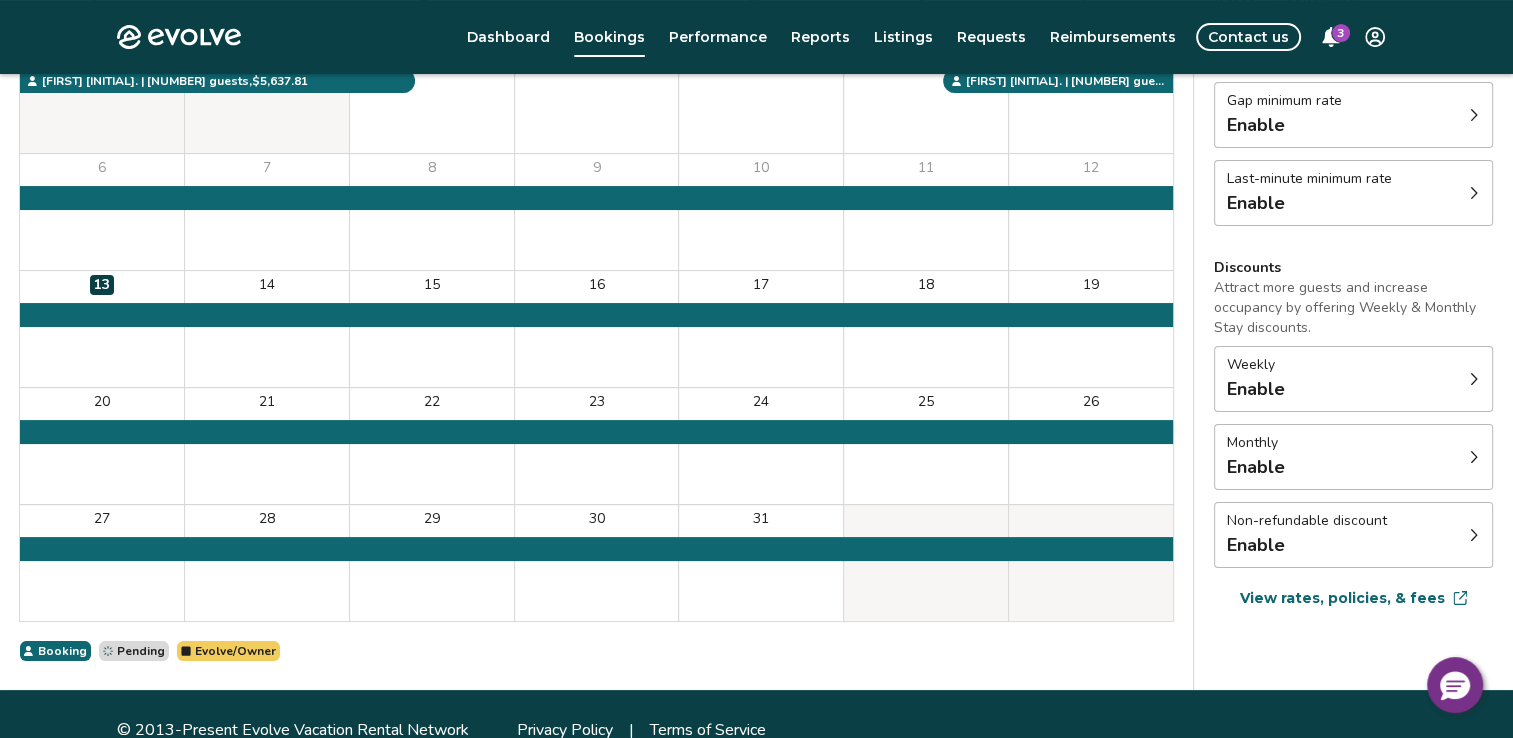 scroll, scrollTop: 296, scrollLeft: 0, axis: vertical 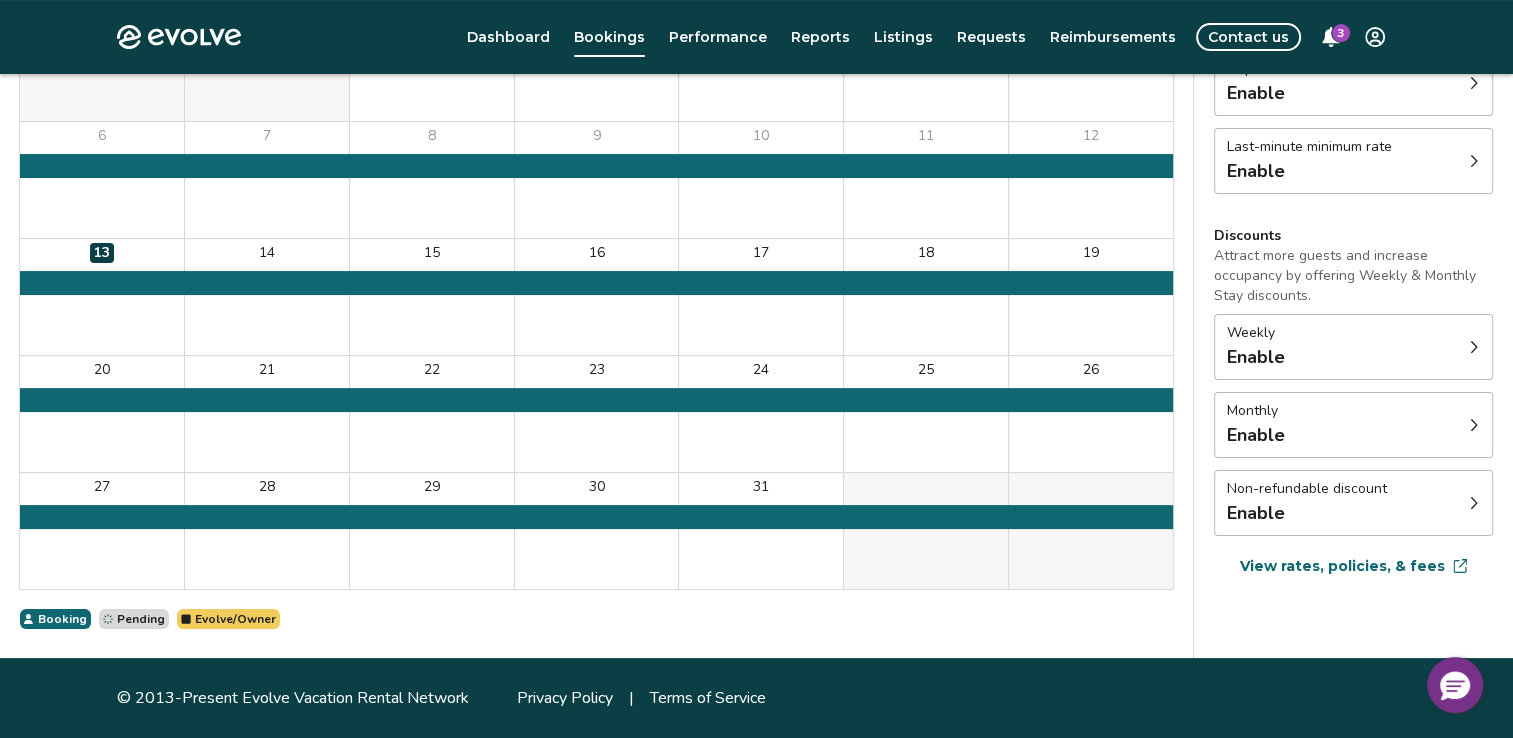 click at bounding box center [1474, 503] 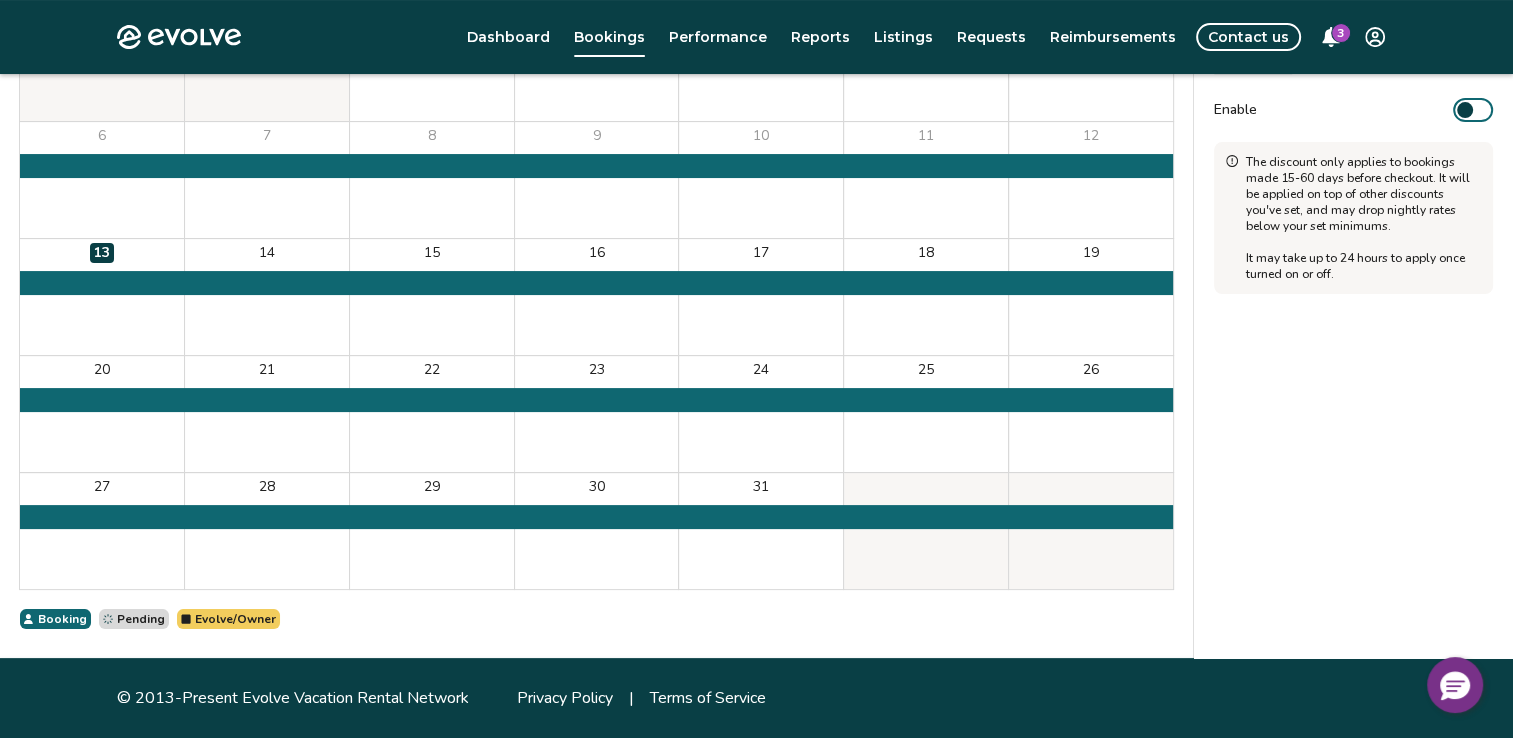 click on "Settings Rates Availability Rates per night Gap minimum rate Enable Last-minute minimum rate Enable Discounts Attract more guests and increase occupancy by offering Weekly & Monthly Stay discounts. Weekly Enable Monthly Enable Non-refundable discount [NUMBER]% off View rates, policies, & fees Gap minimum rate Reduce your minimum rate by [NUMBER]%  to help fill nights between bookings  (Fridays and Saturdays excluded). Enable Once enabled, the % off may take up to [NUMBER] hours to activate and will stay active until you disable. Last-minute minimum rate Reduce your minimum rate by [NUMBER]%  to help fill vacancies over the next [NUMBER] days. Enable Once enabled, the % off may take up to [NUMBER] hours to activate and will stay active until you disable." at bounding box center (596, 272) 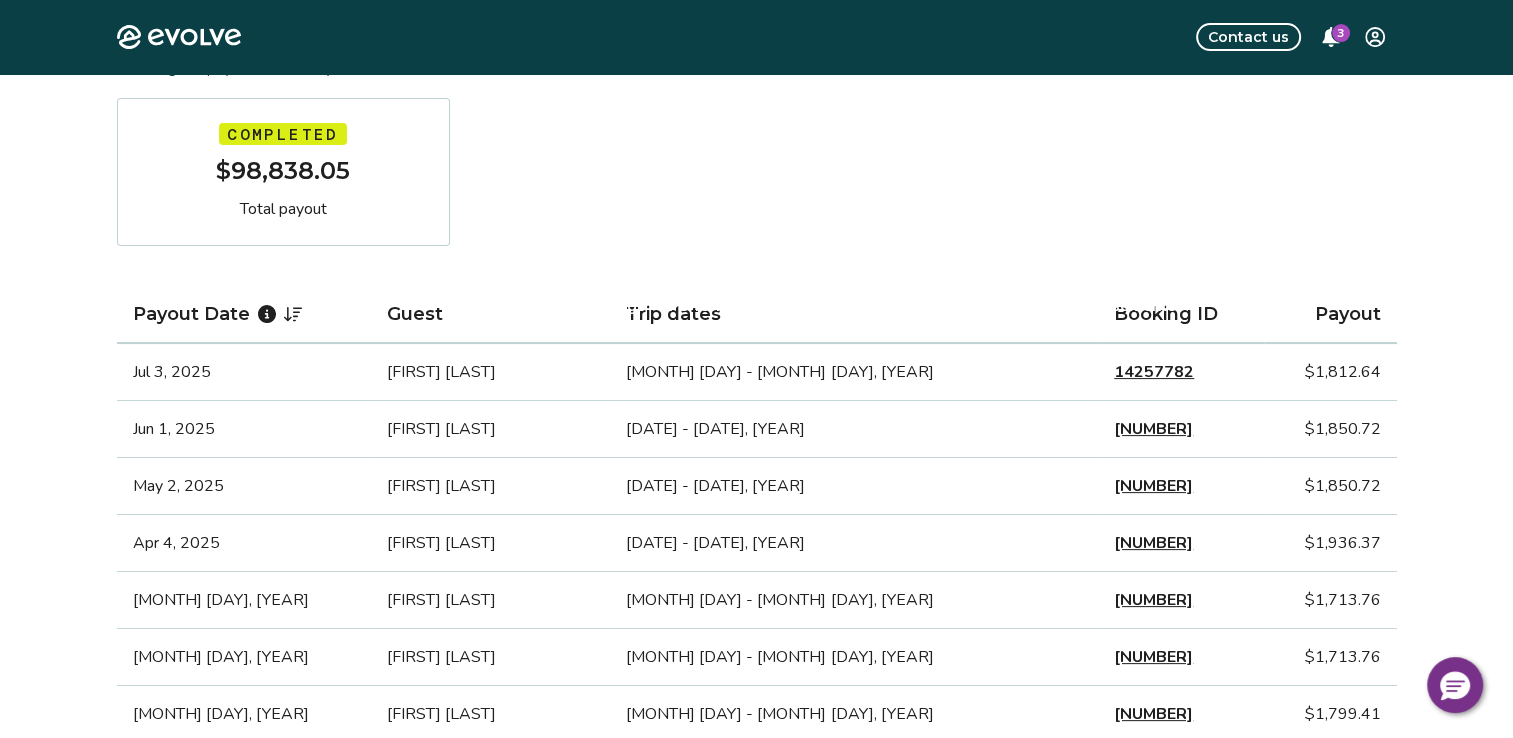 scroll, scrollTop: 0, scrollLeft: 0, axis: both 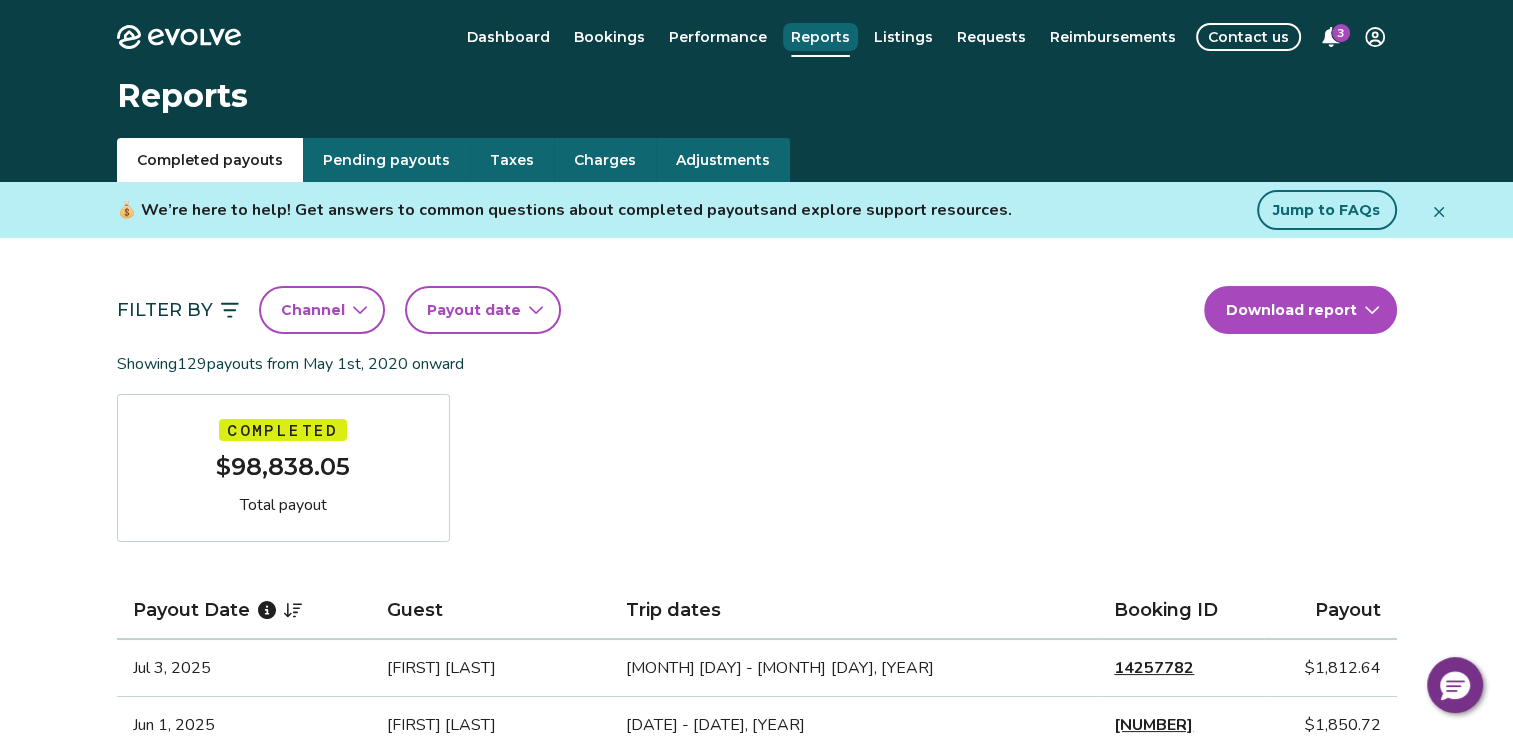 click on "Reports" at bounding box center [820, 37] 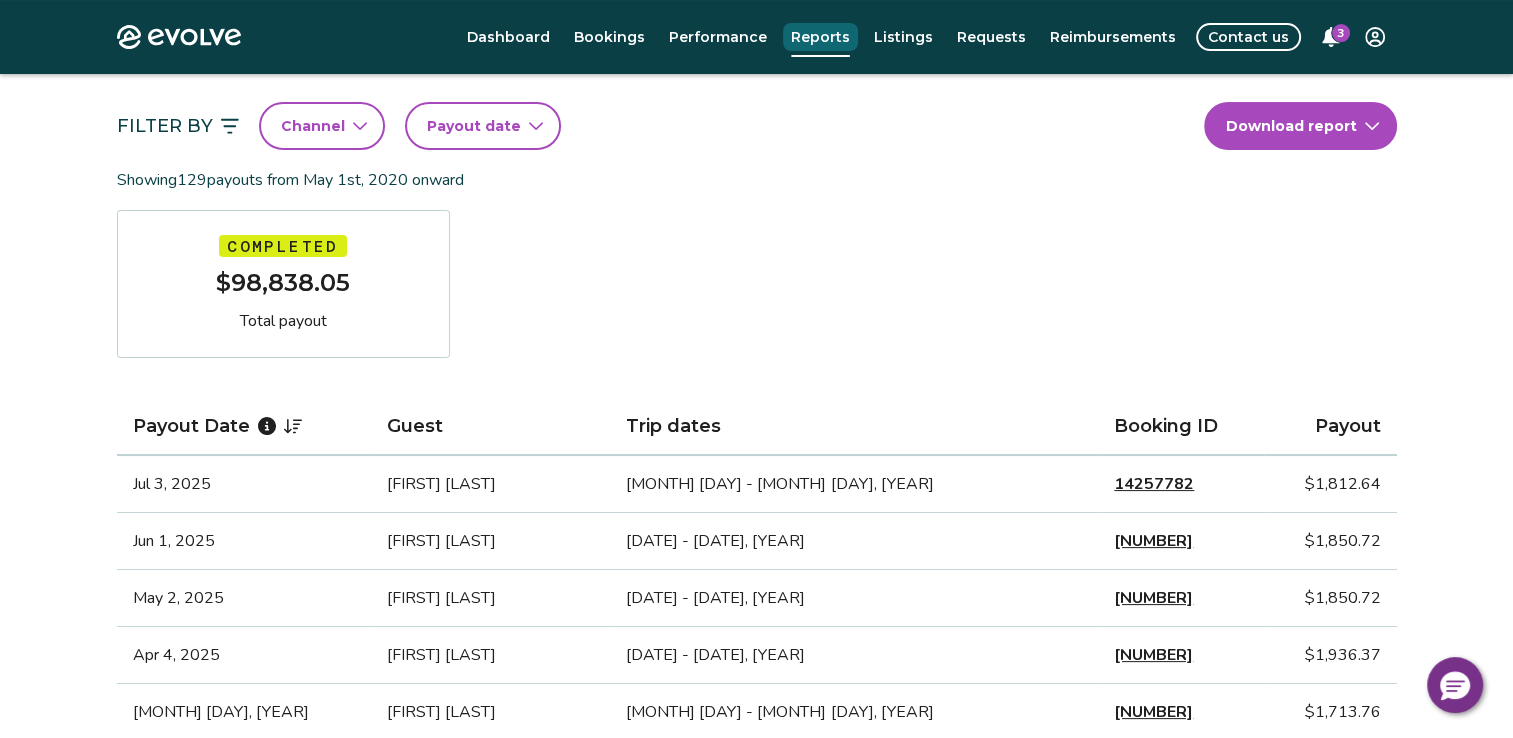 scroll, scrollTop: 0, scrollLeft: 0, axis: both 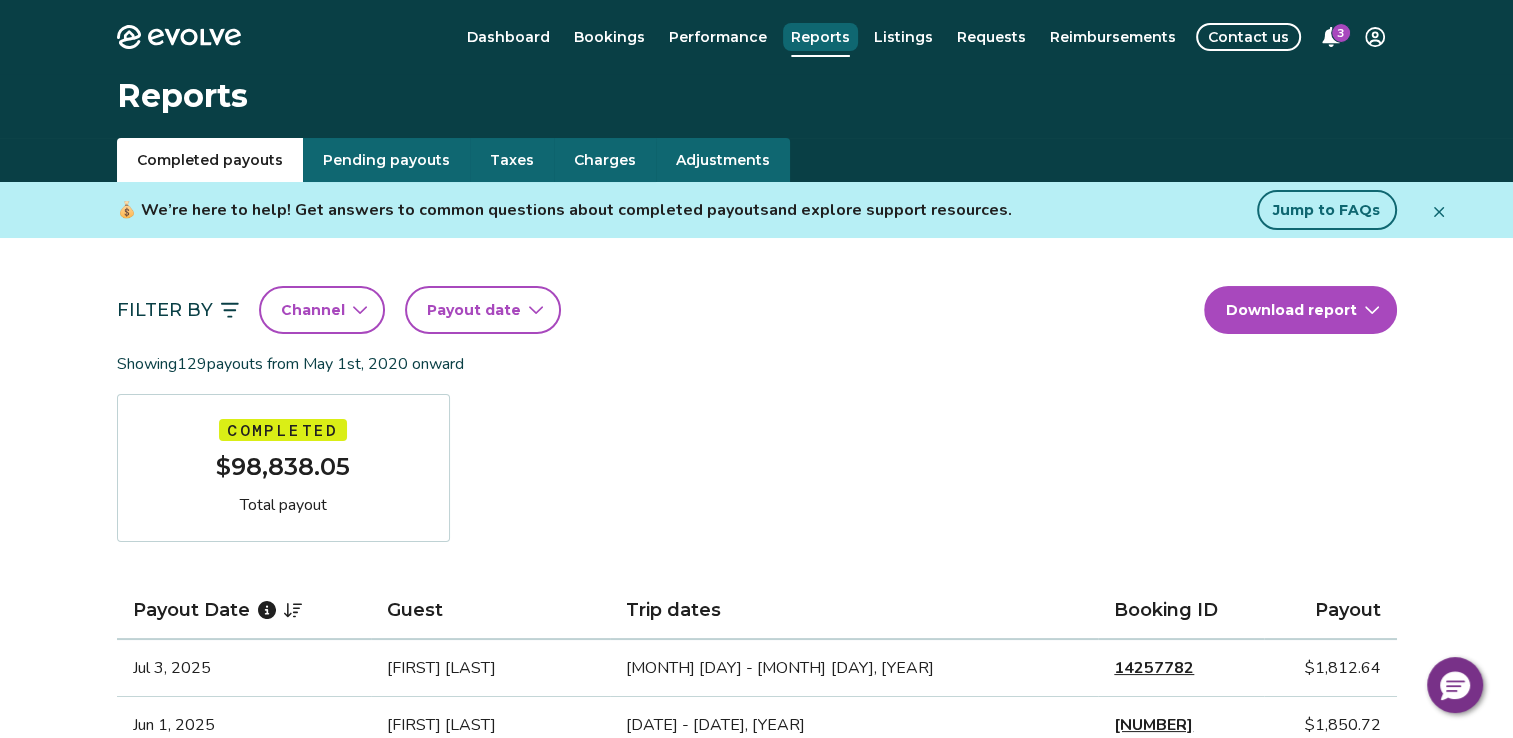 click on "Reports" at bounding box center (820, 37) 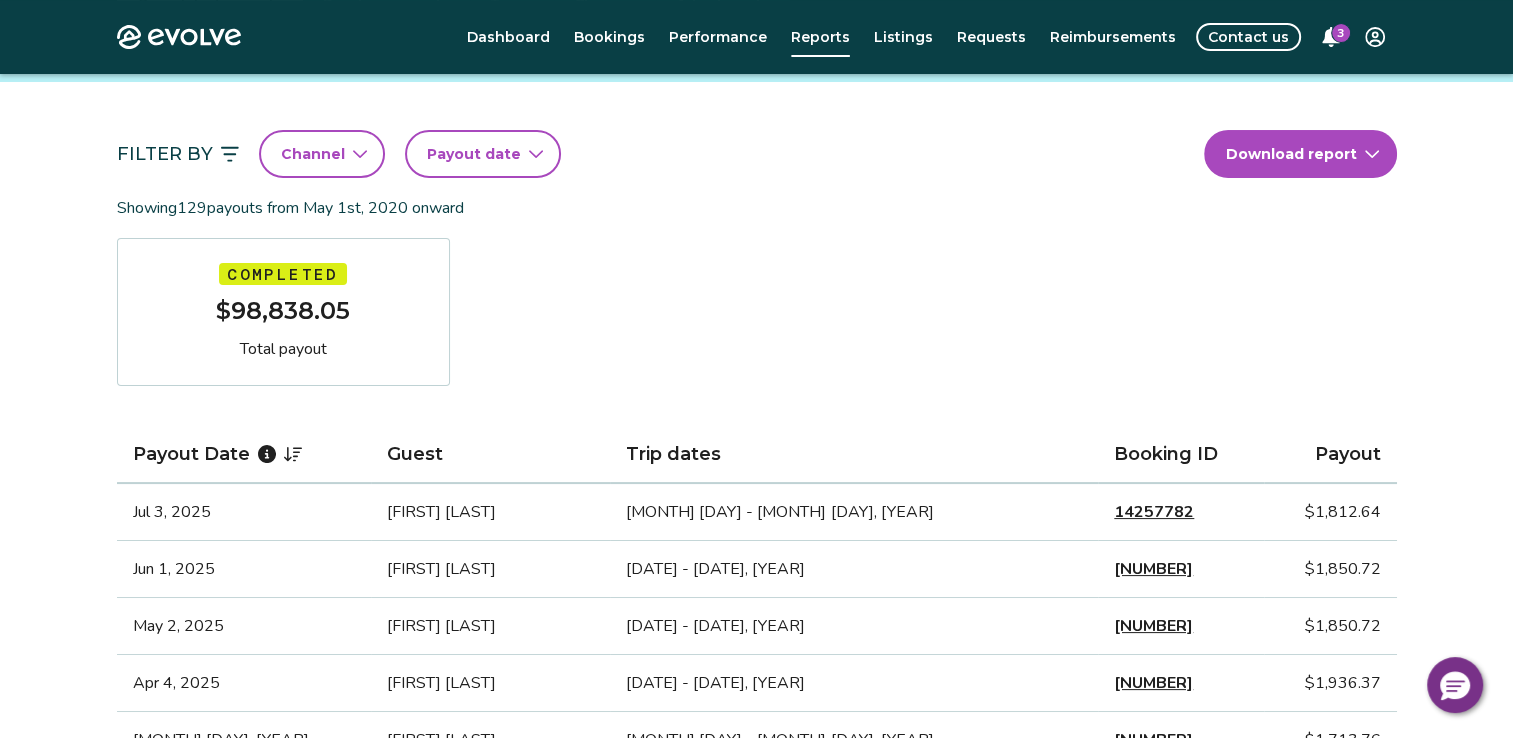 scroll, scrollTop: 156, scrollLeft: 0, axis: vertical 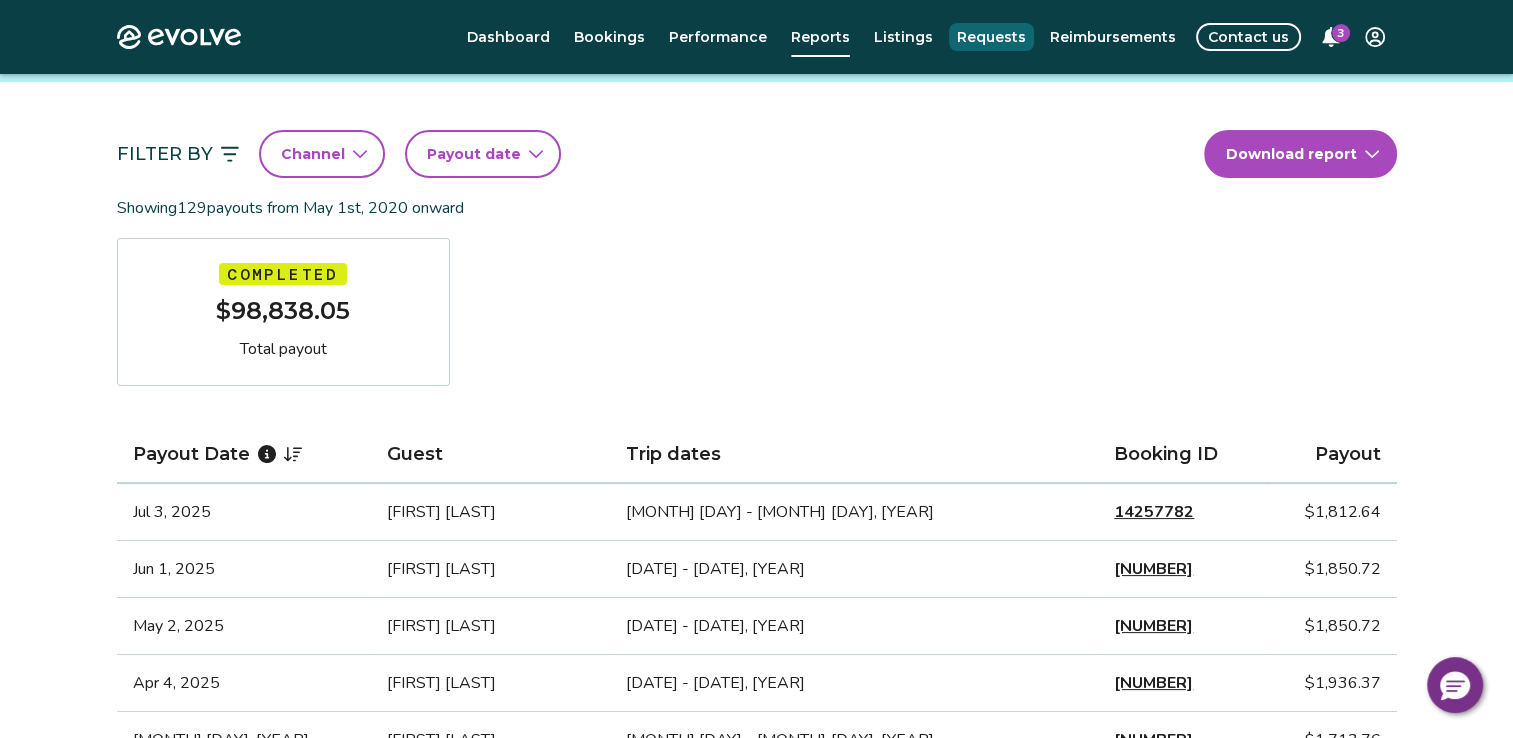 click on "Requests" at bounding box center [991, 37] 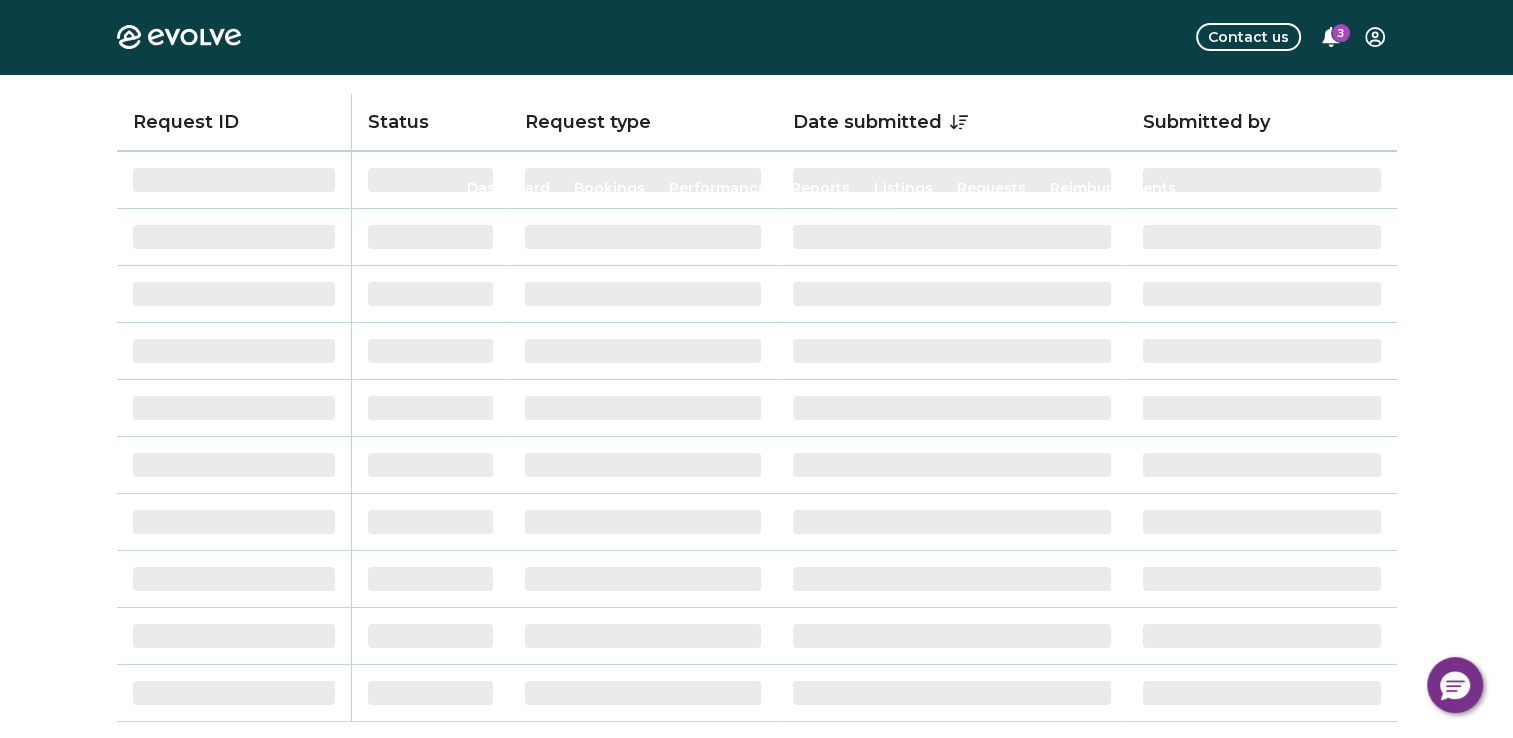 scroll, scrollTop: 0, scrollLeft: 0, axis: both 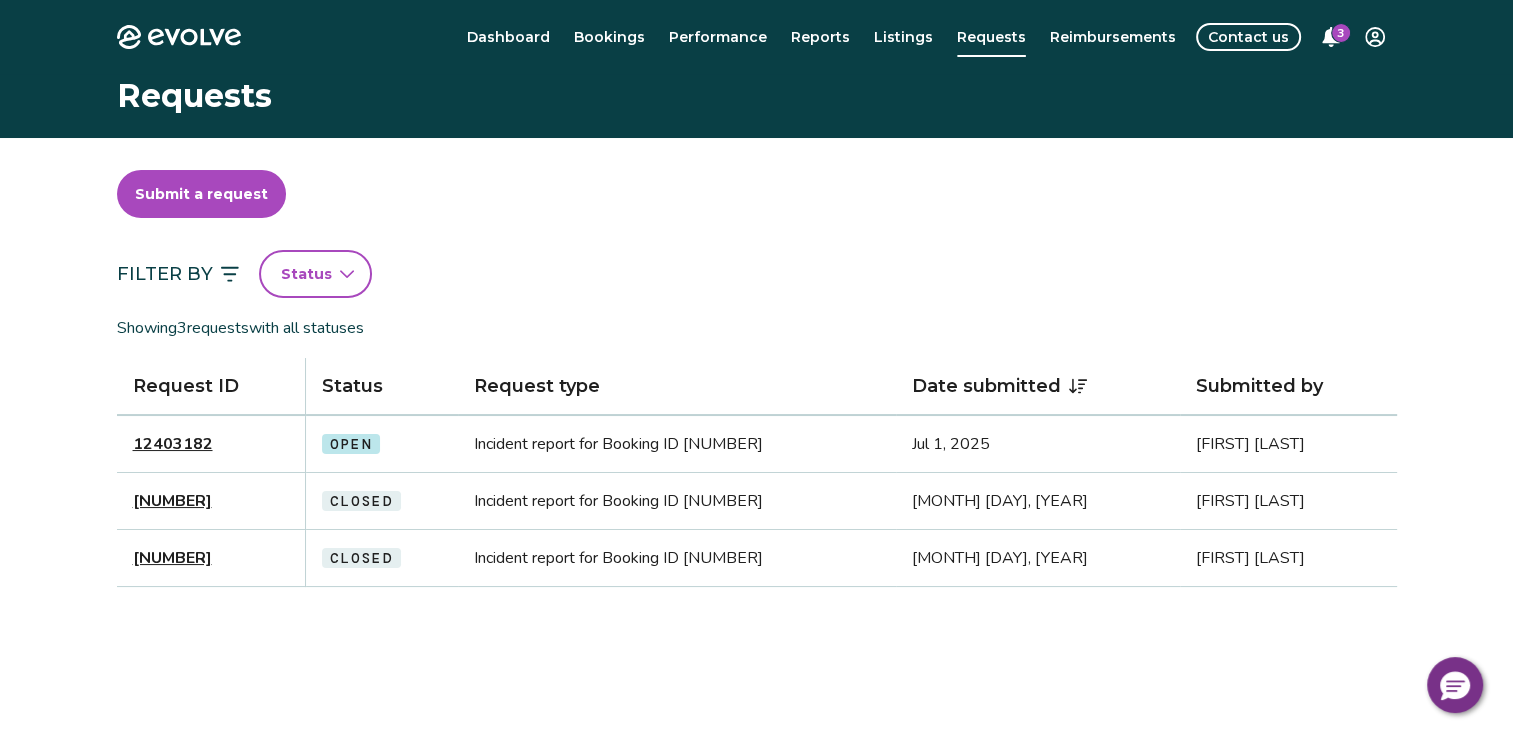 click on "12403182" at bounding box center [173, 444] 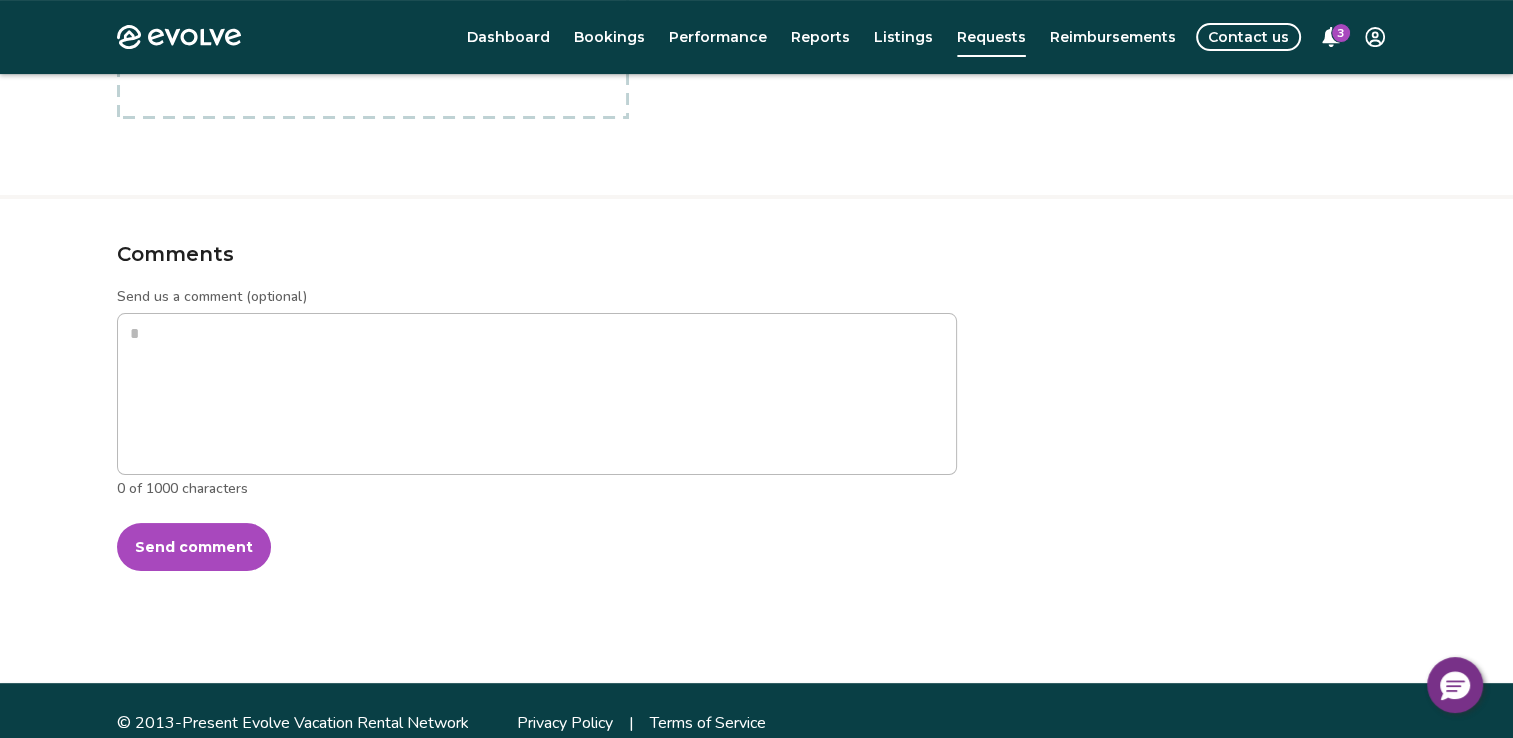 scroll, scrollTop: 657, scrollLeft: 0, axis: vertical 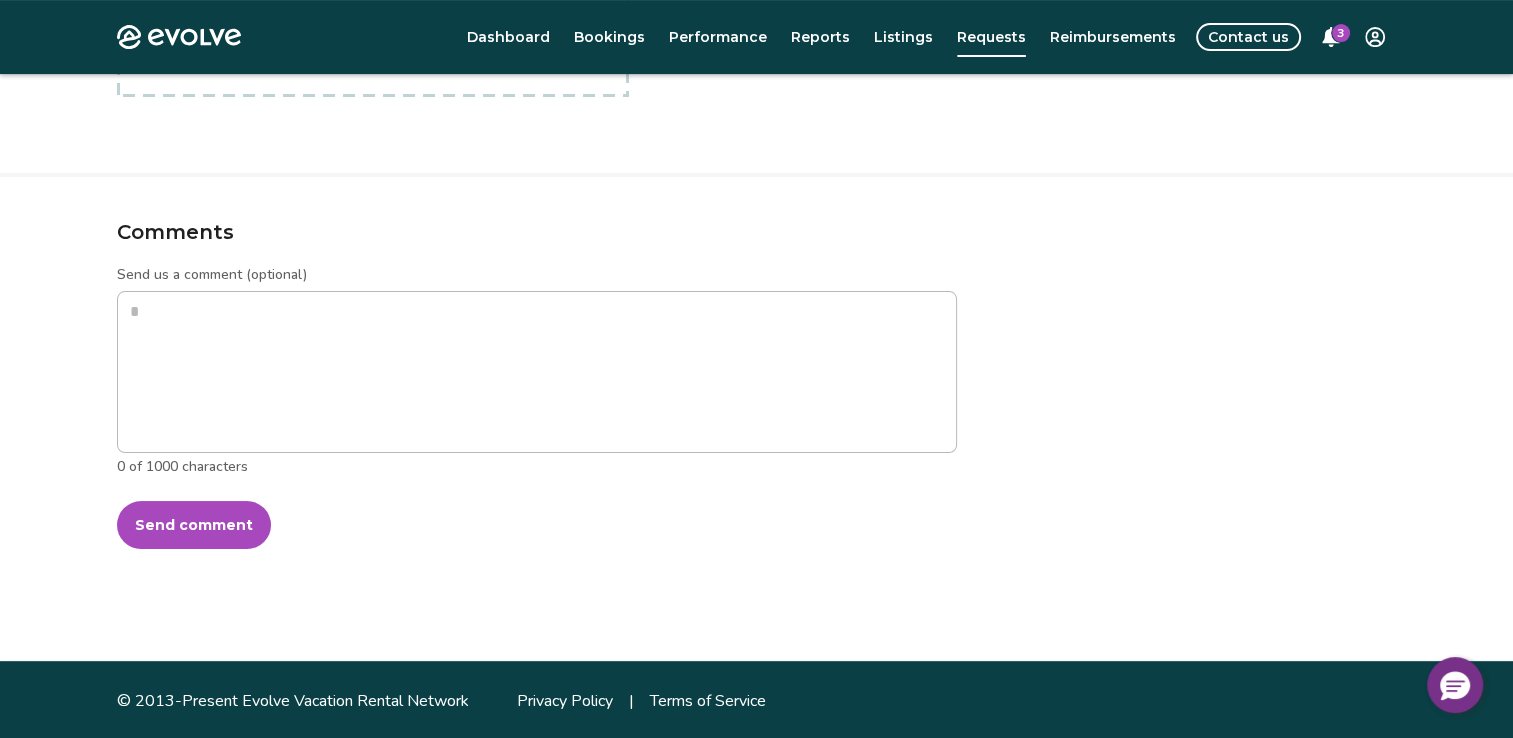 type on "*" 